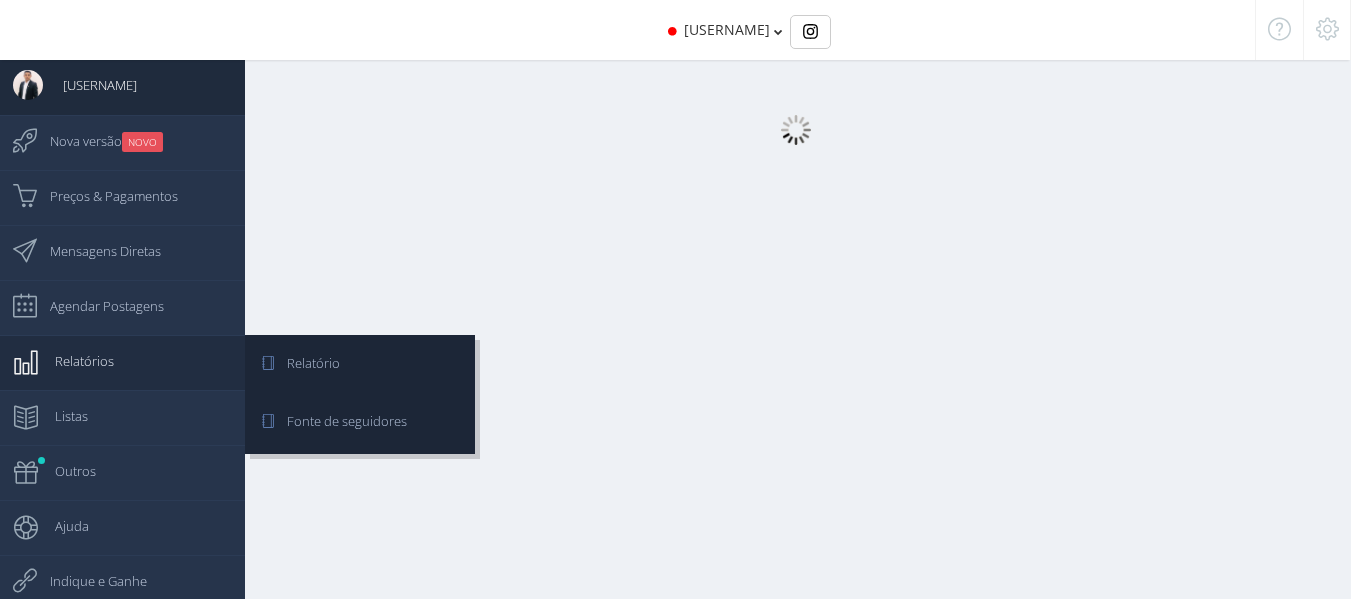 scroll, scrollTop: 0, scrollLeft: 0, axis: both 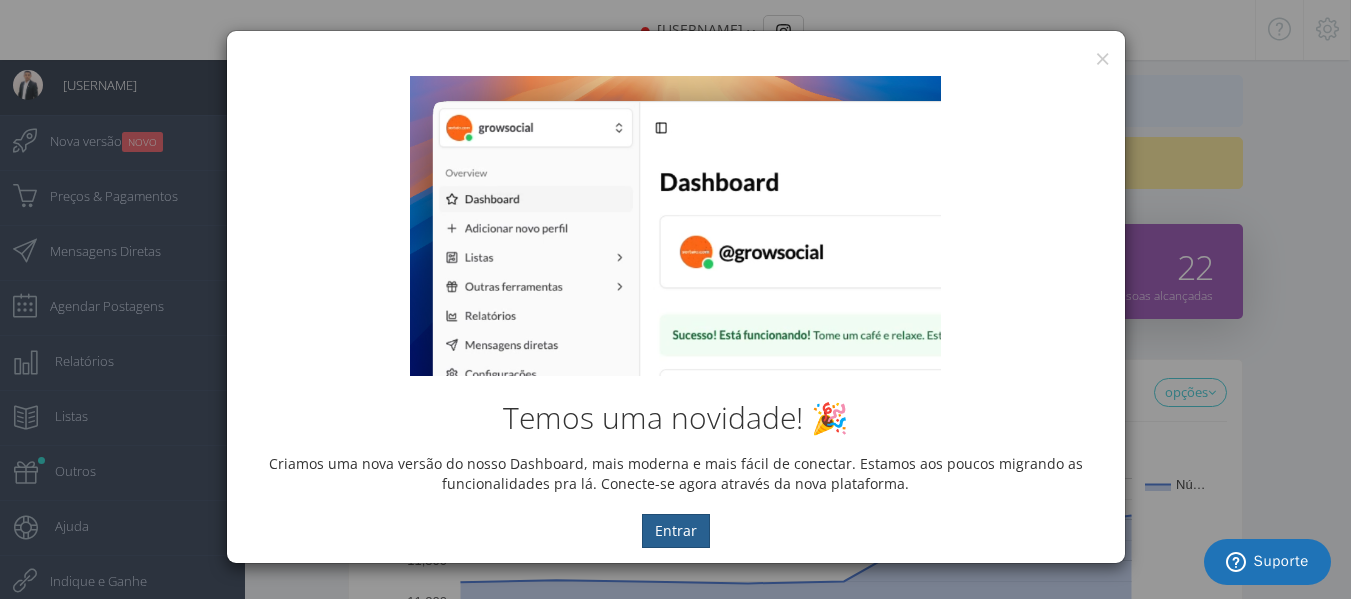 click on "Entrar" at bounding box center (676, 531) 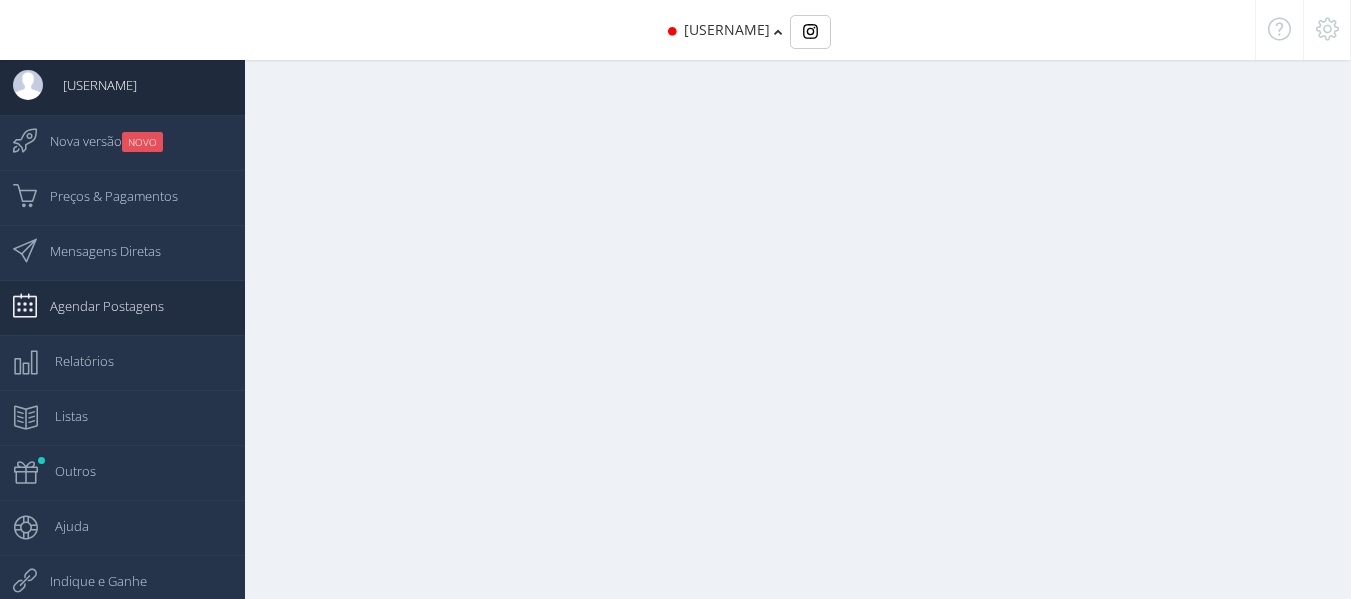 scroll, scrollTop: 0, scrollLeft: 0, axis: both 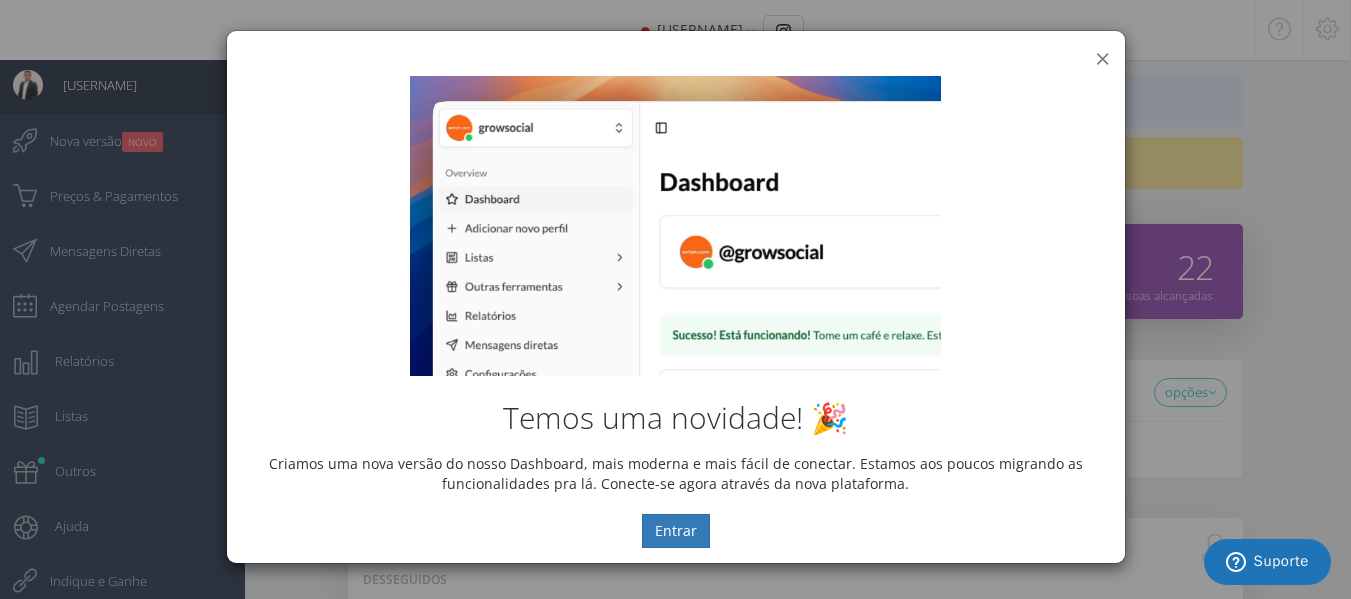 click on "×" at bounding box center [1102, 58] 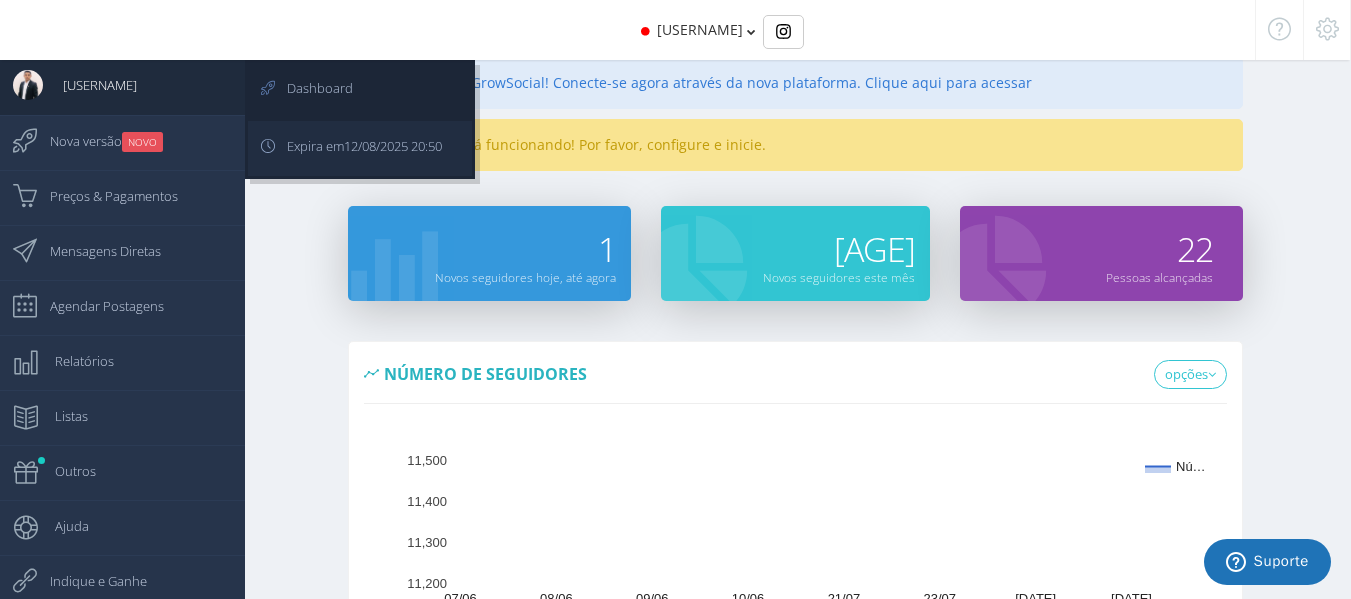 scroll, scrollTop: 0, scrollLeft: 0, axis: both 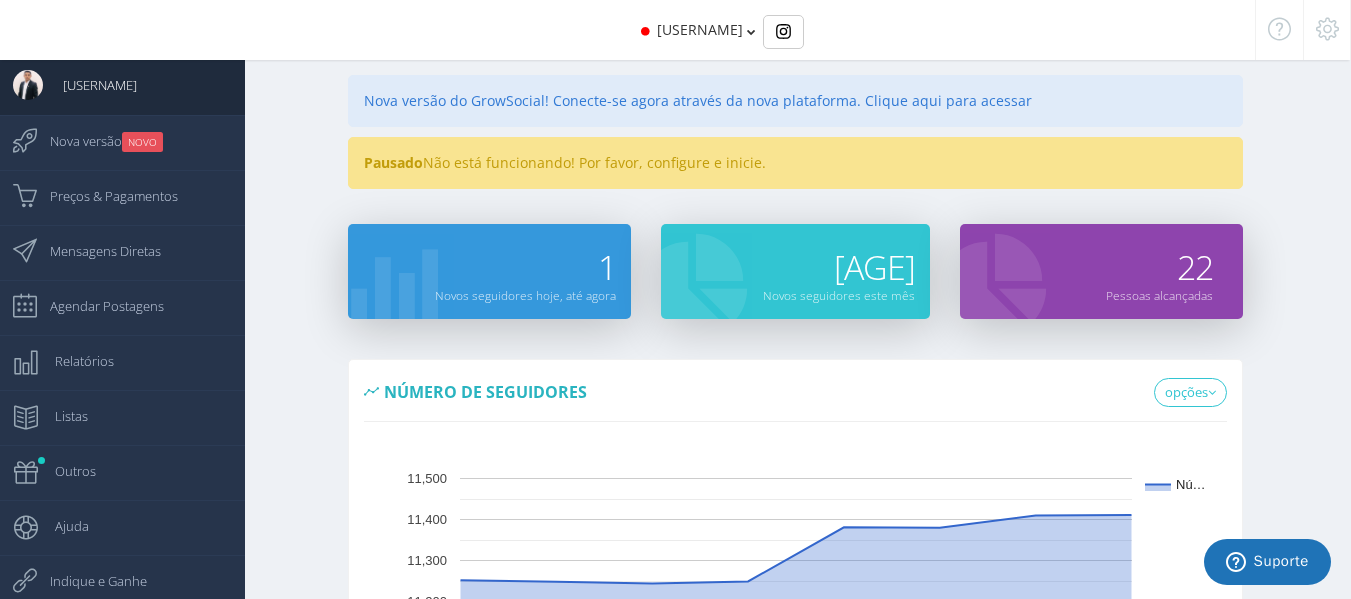 click at bounding box center [751, 32] 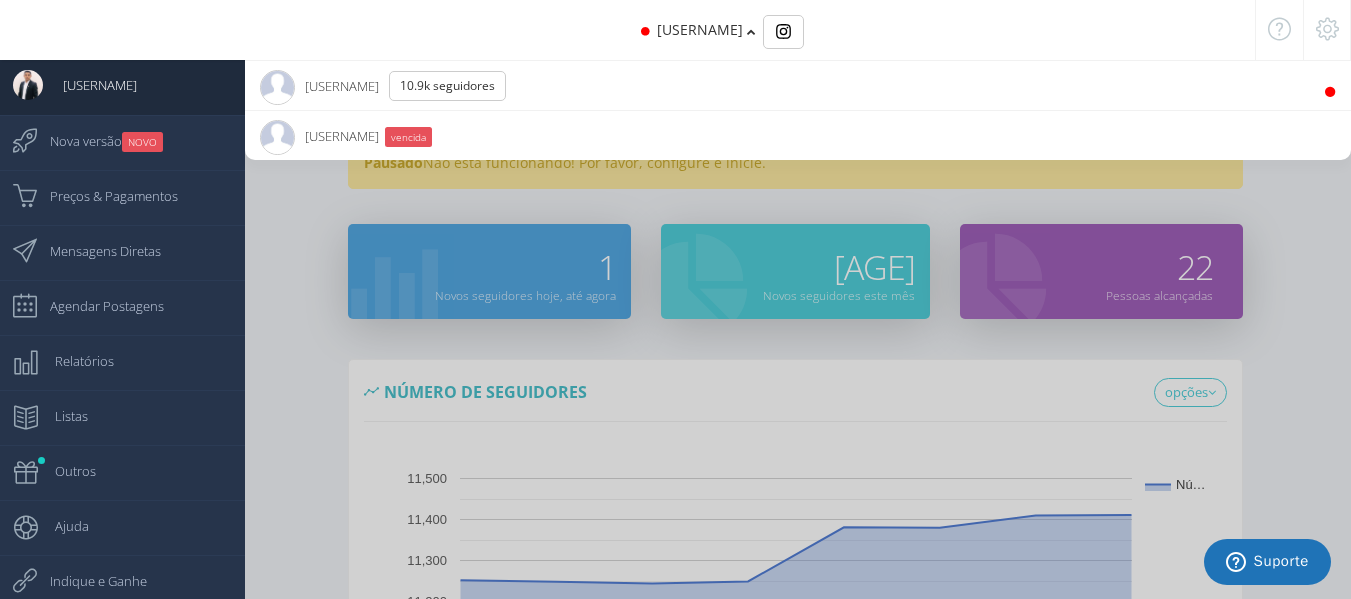 click on "izaquiel_souza_adv  470 Seguidores" at bounding box center (319, 136) 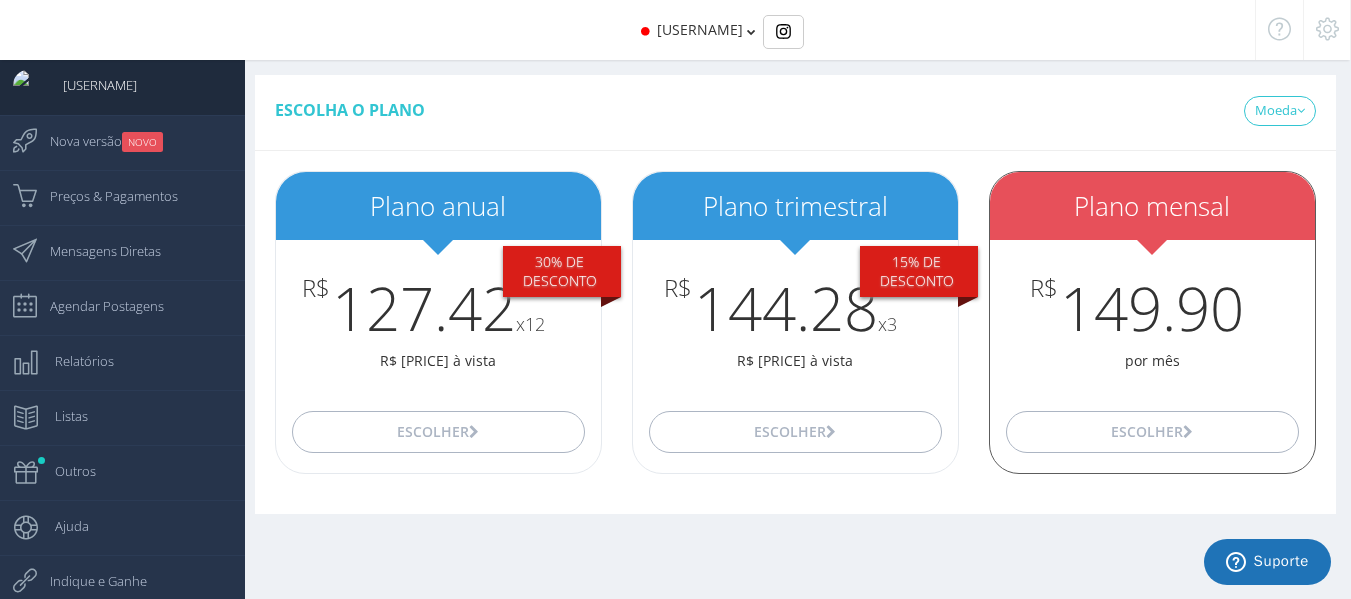 click on "R$  149.90" at bounding box center [1152, 308] 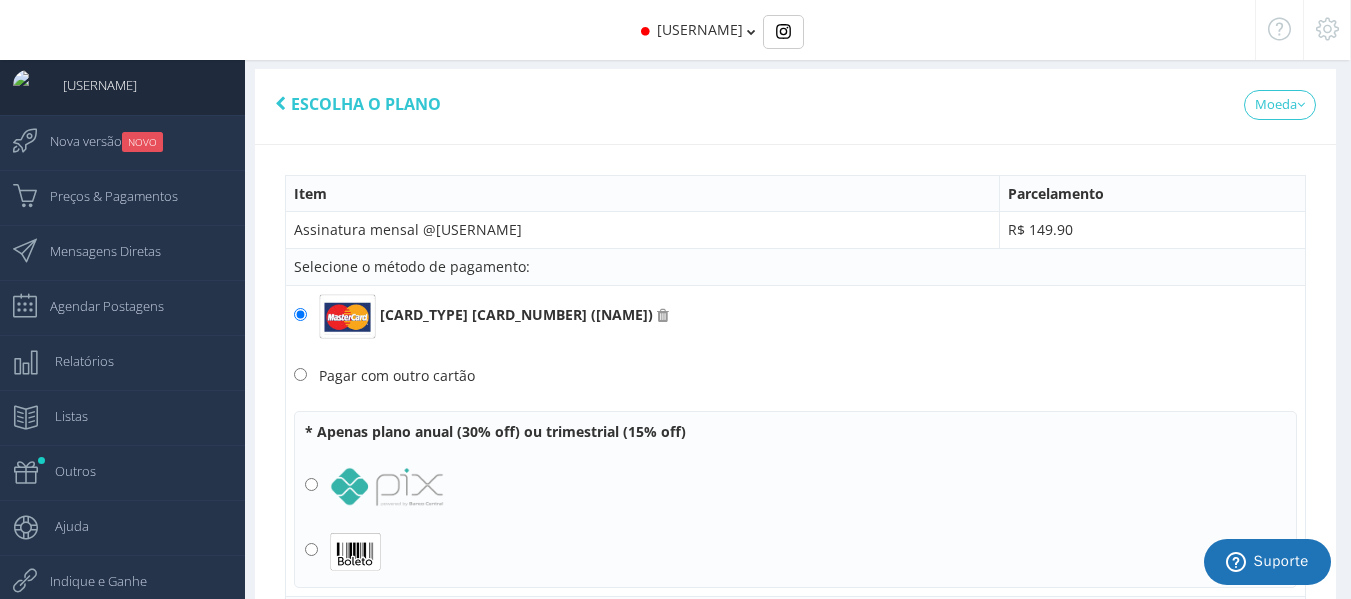 scroll, scrollTop: 0, scrollLeft: 0, axis: both 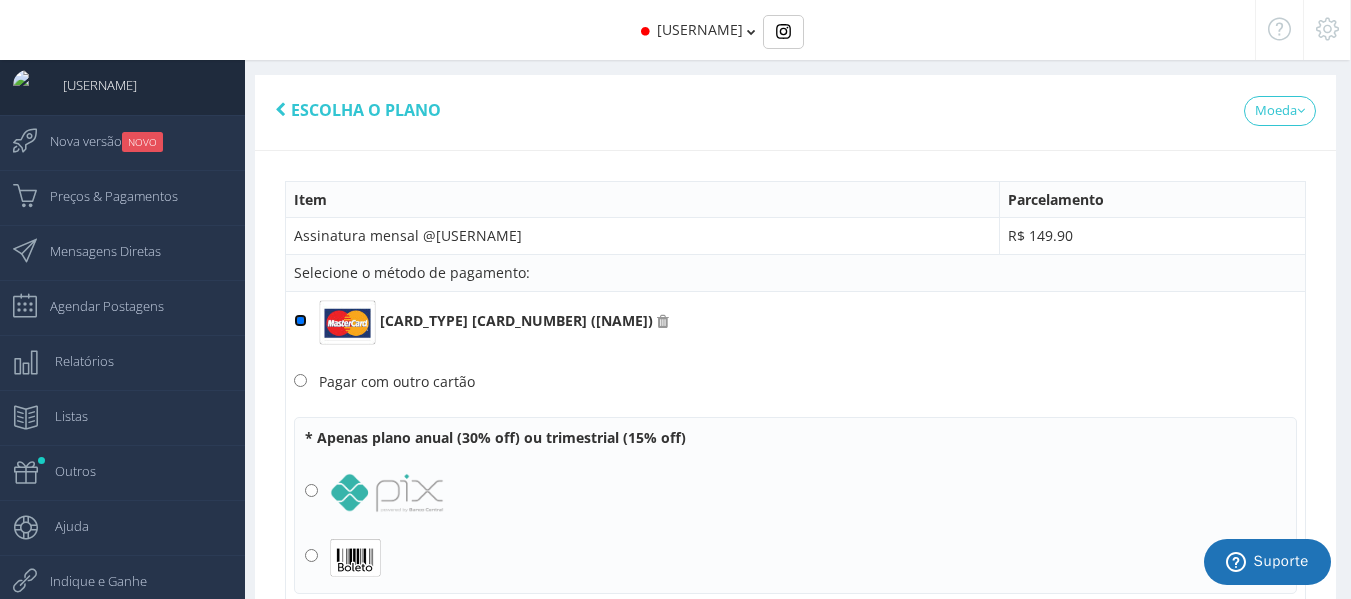 click on "223656 **** **** 7033 (JOAO V M ANTUNES)" at bounding box center [300, 320] 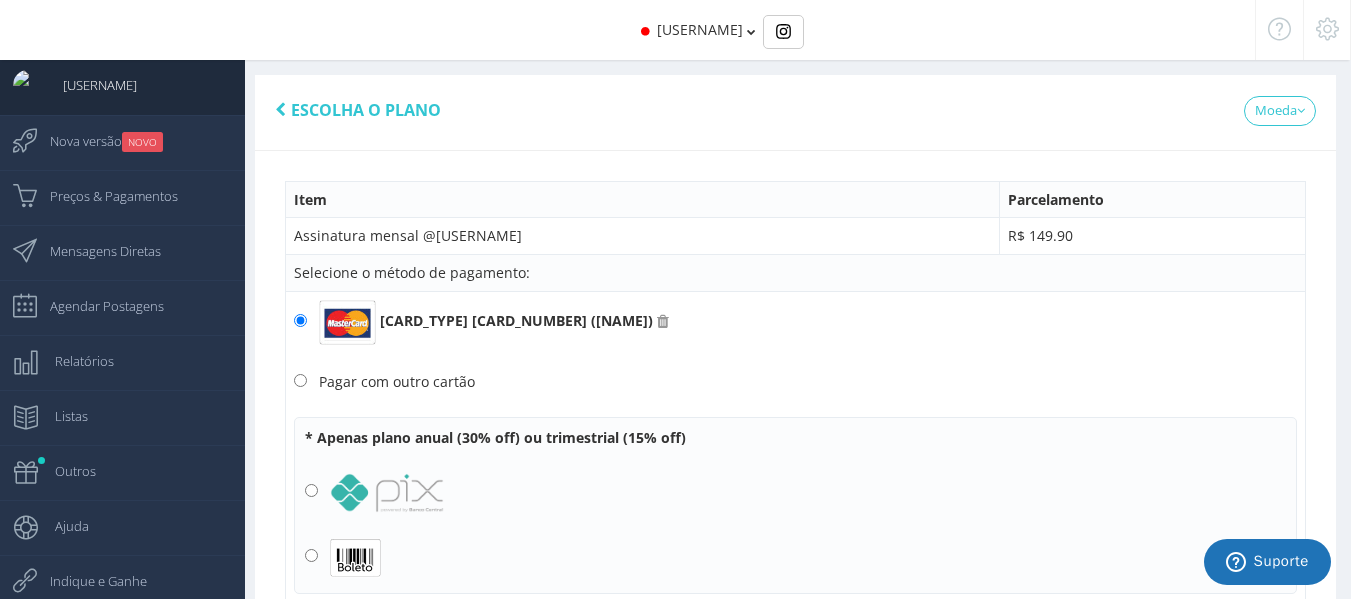 drag, startPoint x: 619, startPoint y: 327, endPoint x: 644, endPoint y: 325, distance: 25.079872 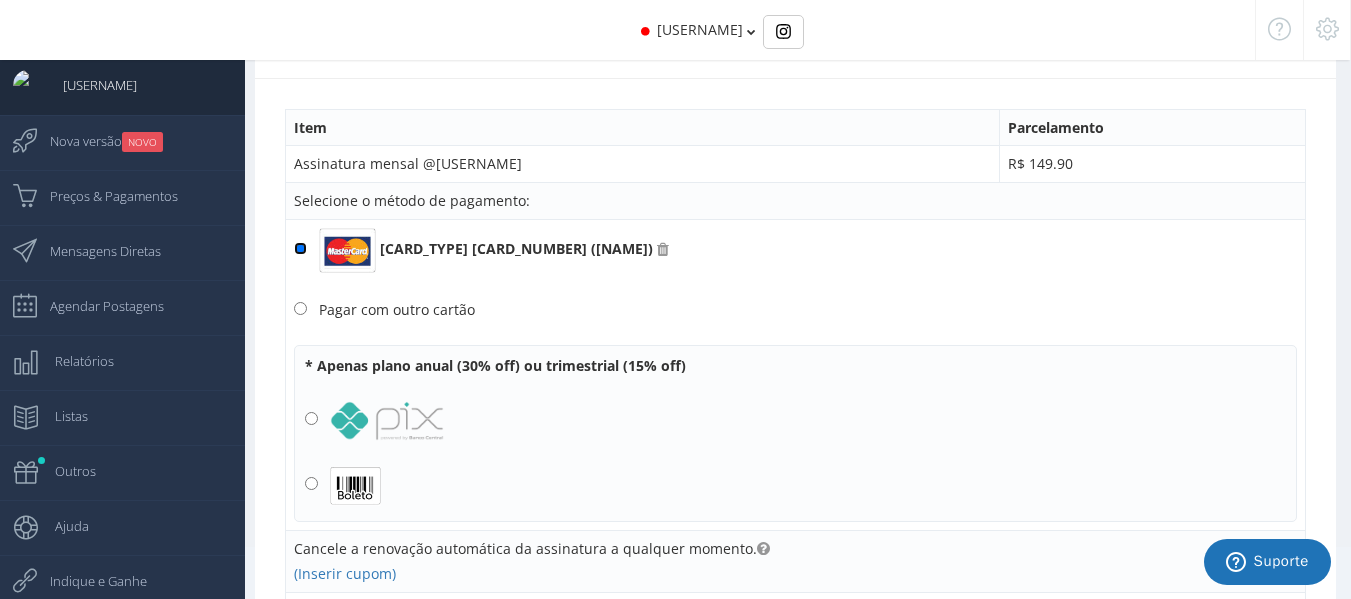 scroll, scrollTop: 100, scrollLeft: 0, axis: vertical 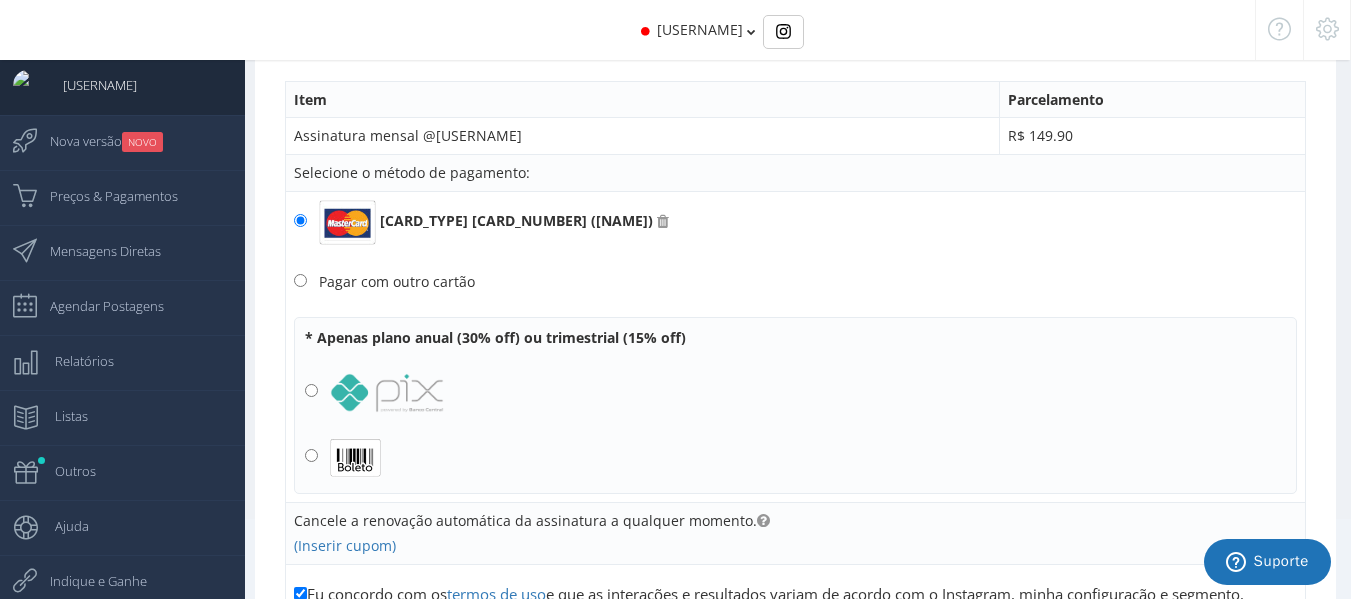 click on "Pagar com outro cartão" at bounding box center (397, 281) 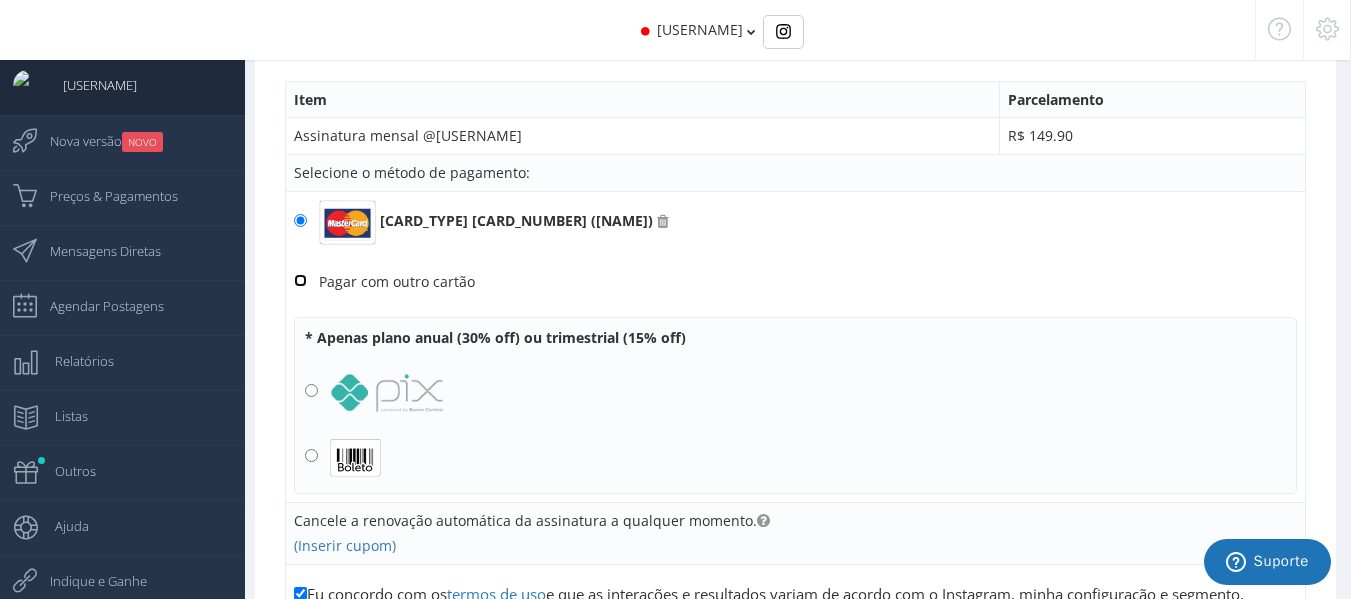 radio on "true" 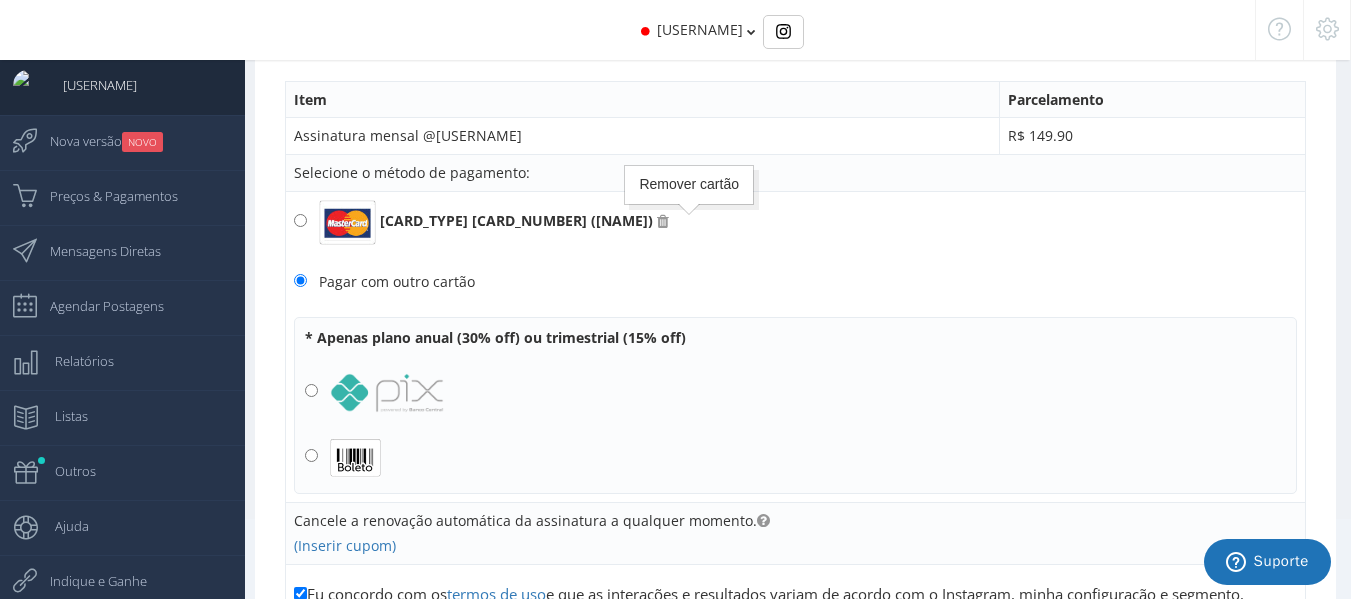 click at bounding box center [663, 222] 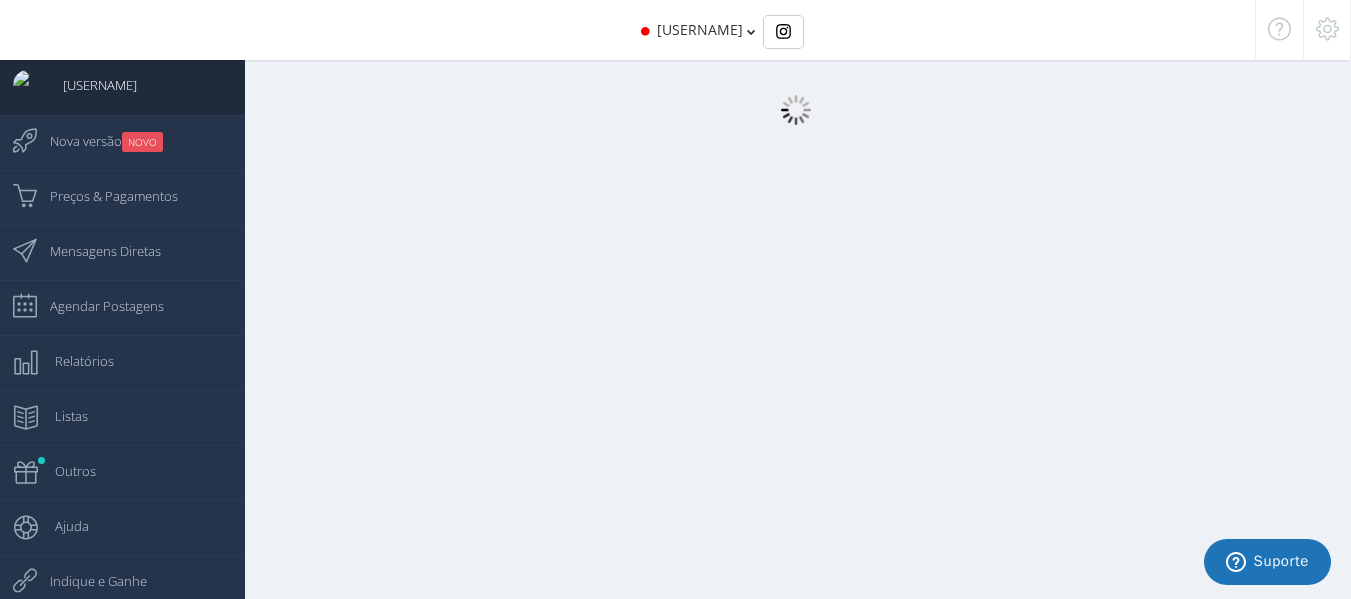 scroll, scrollTop: 20, scrollLeft: 0, axis: vertical 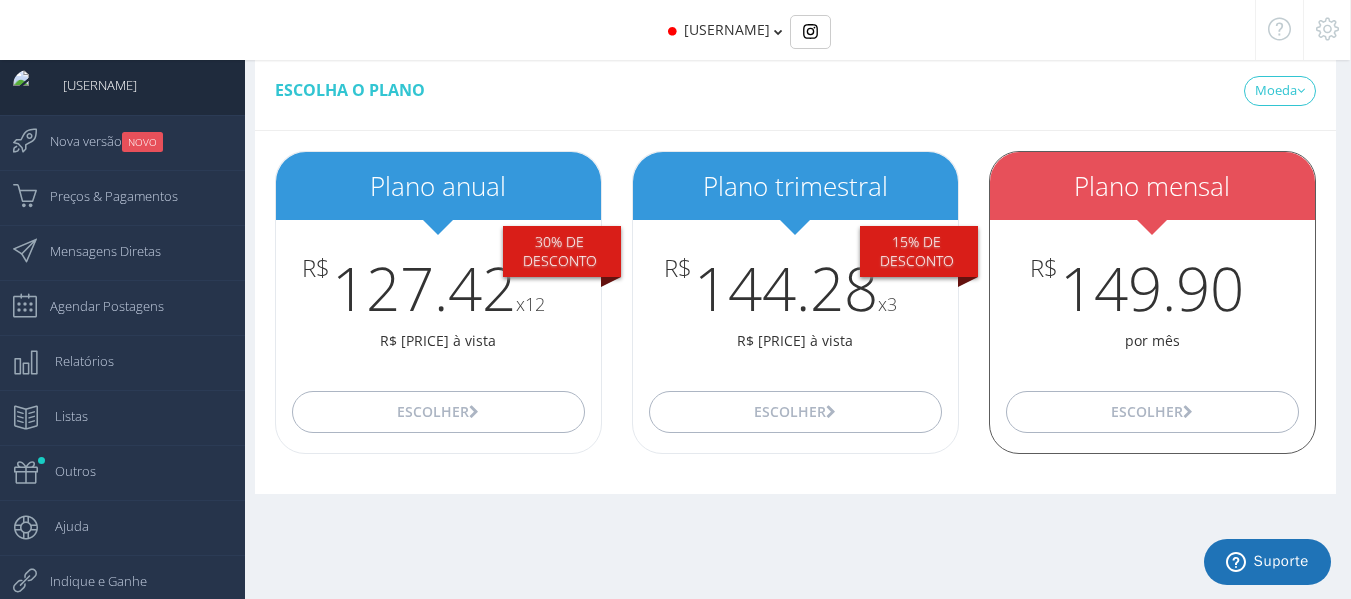 click on "R$  149.90" at bounding box center (1152, 288) 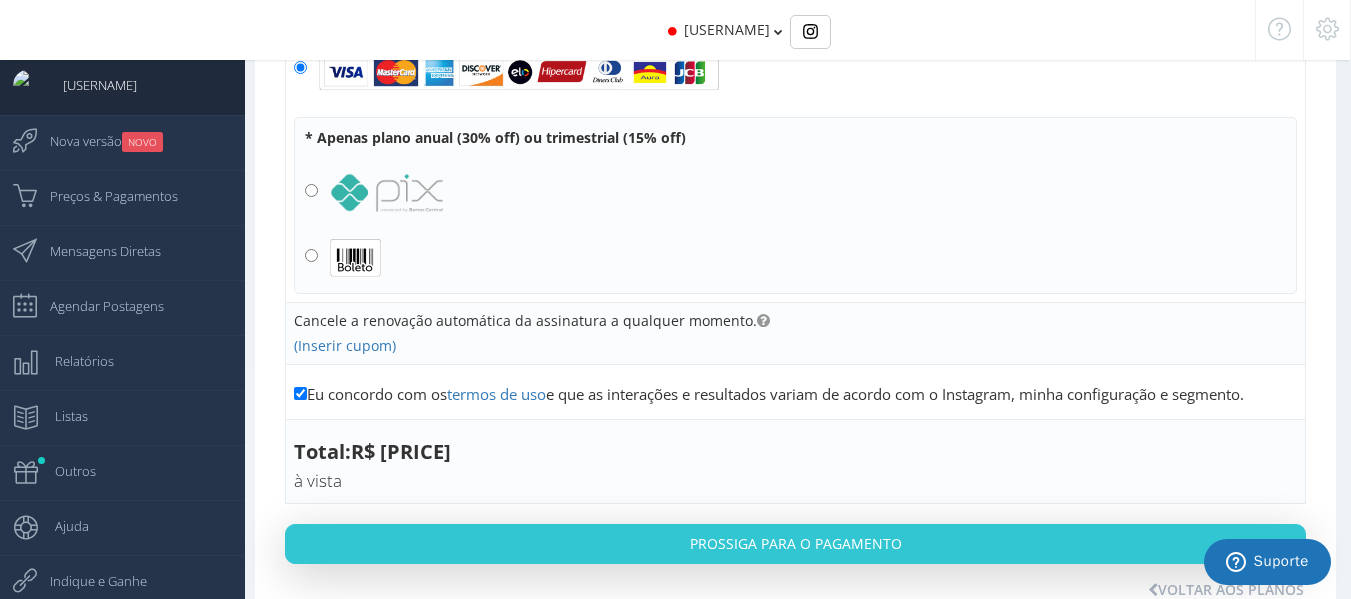 scroll, scrollTop: 300, scrollLeft: 0, axis: vertical 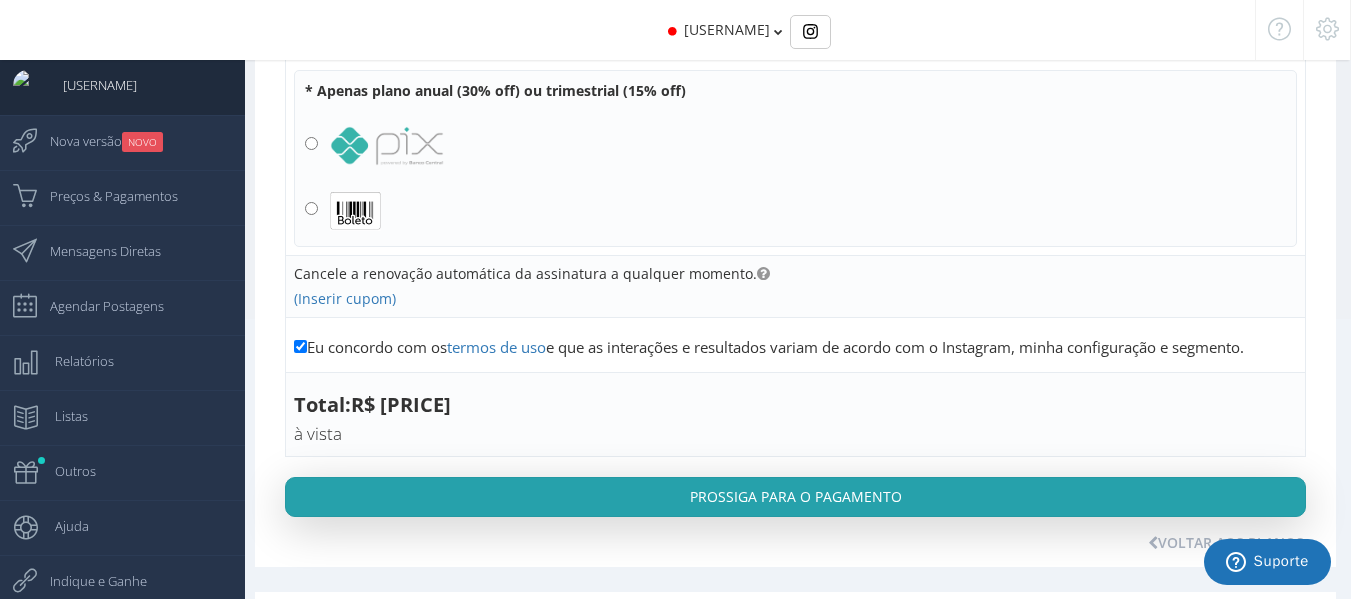 click on "Prossiga para o pagamento" at bounding box center [795, 497] 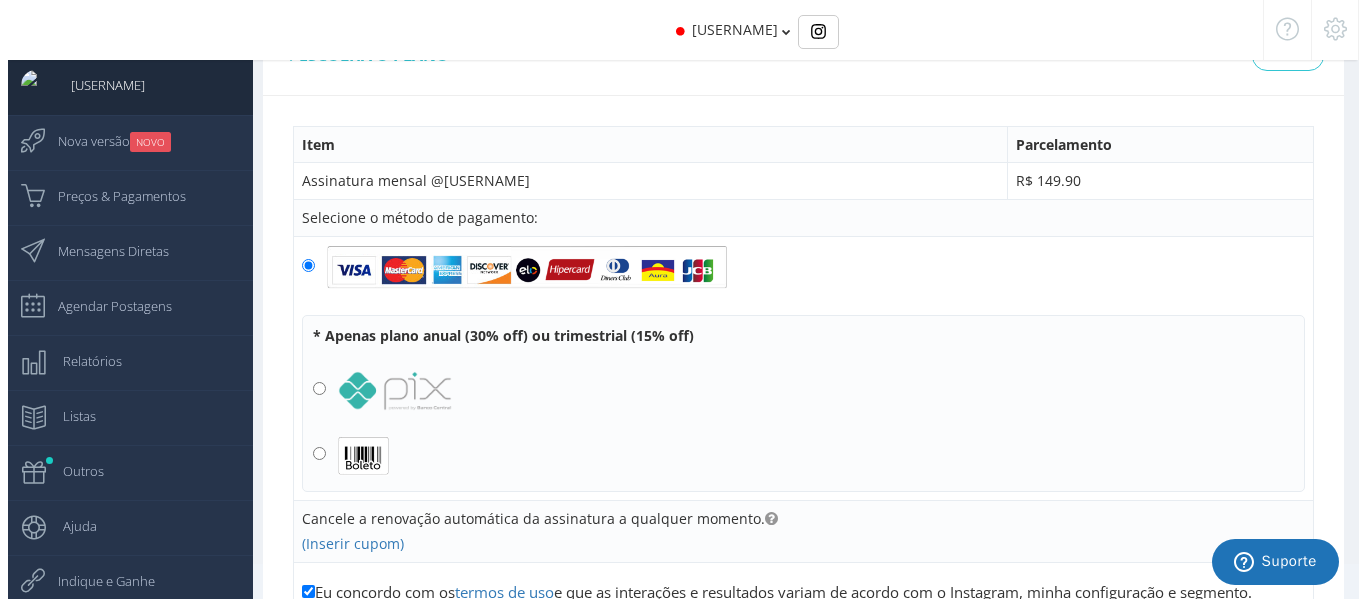 scroll, scrollTop: 0, scrollLeft: 0, axis: both 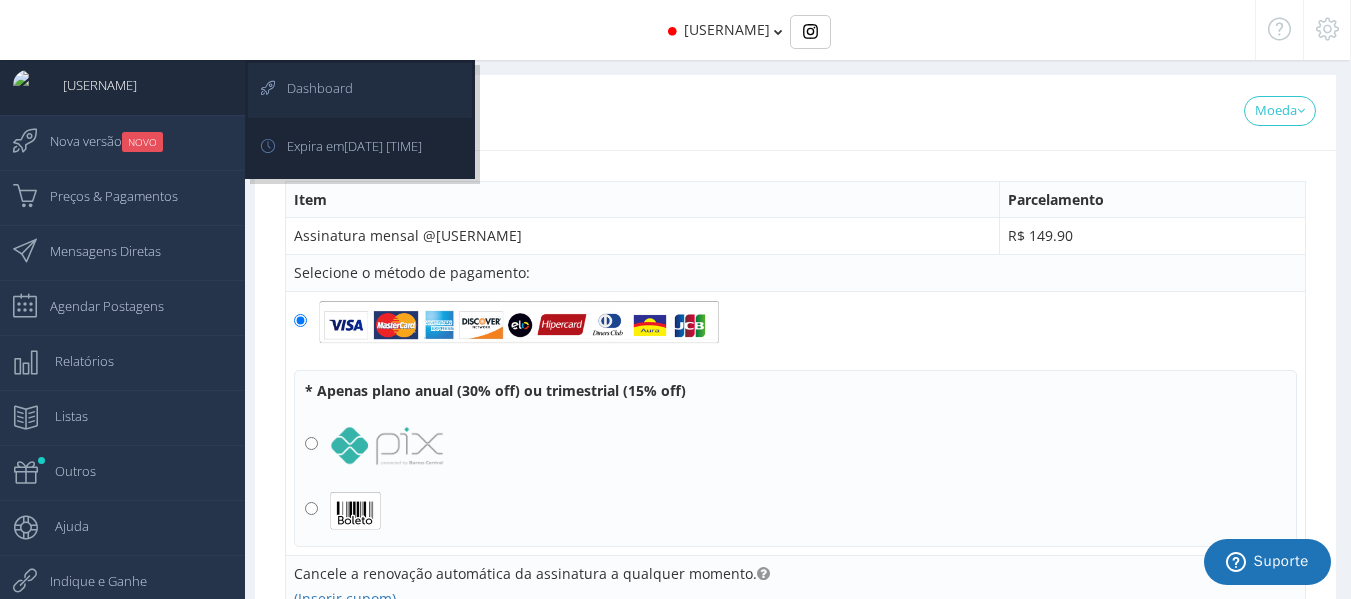 click on "Dashboard" at bounding box center [360, 90] 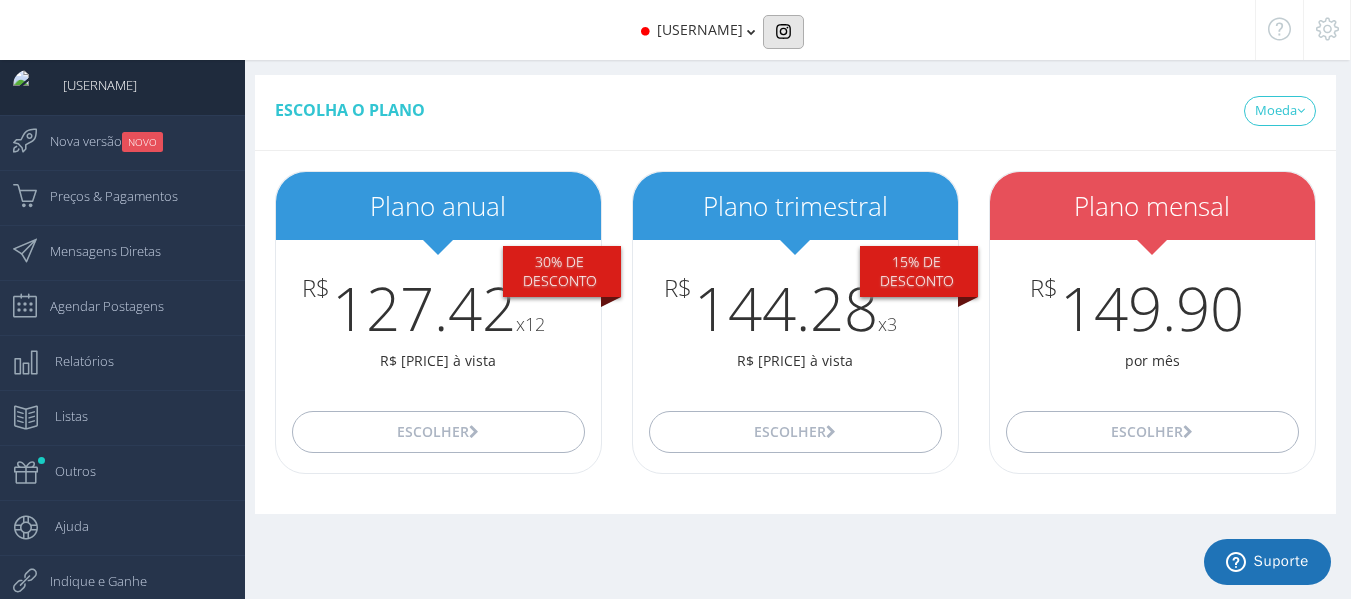 click at bounding box center [783, 31] 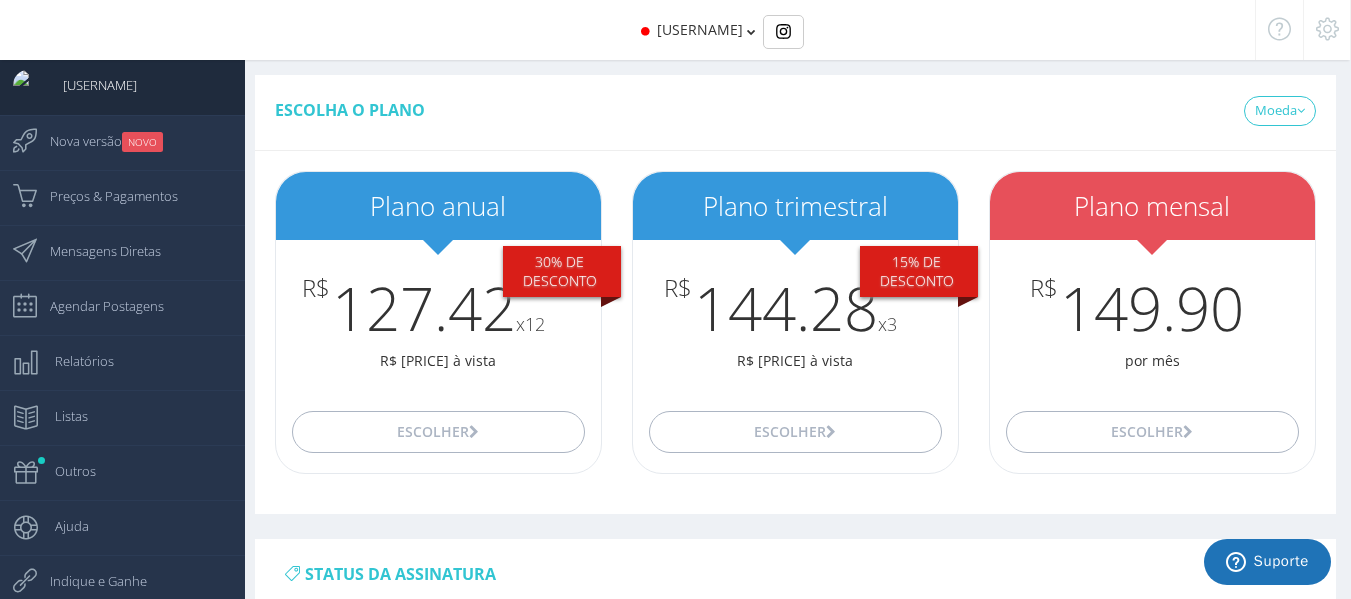 click at bounding box center (751, 32) 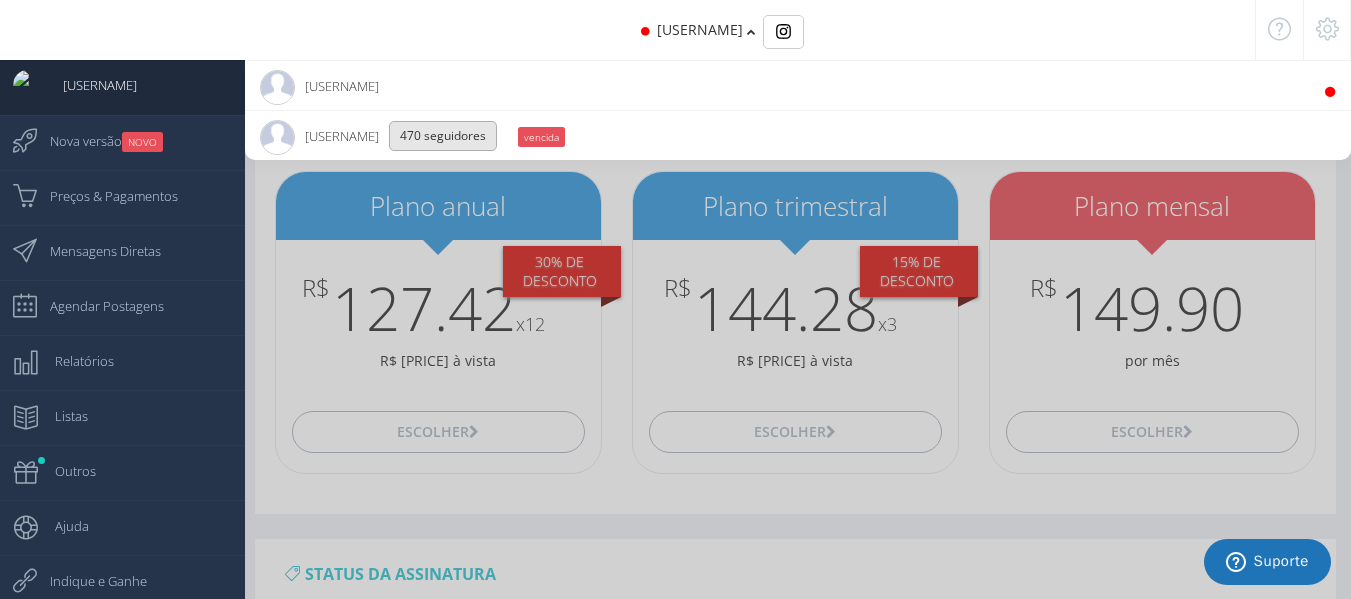 click on "470 Seguidores" at bounding box center [443, 136] 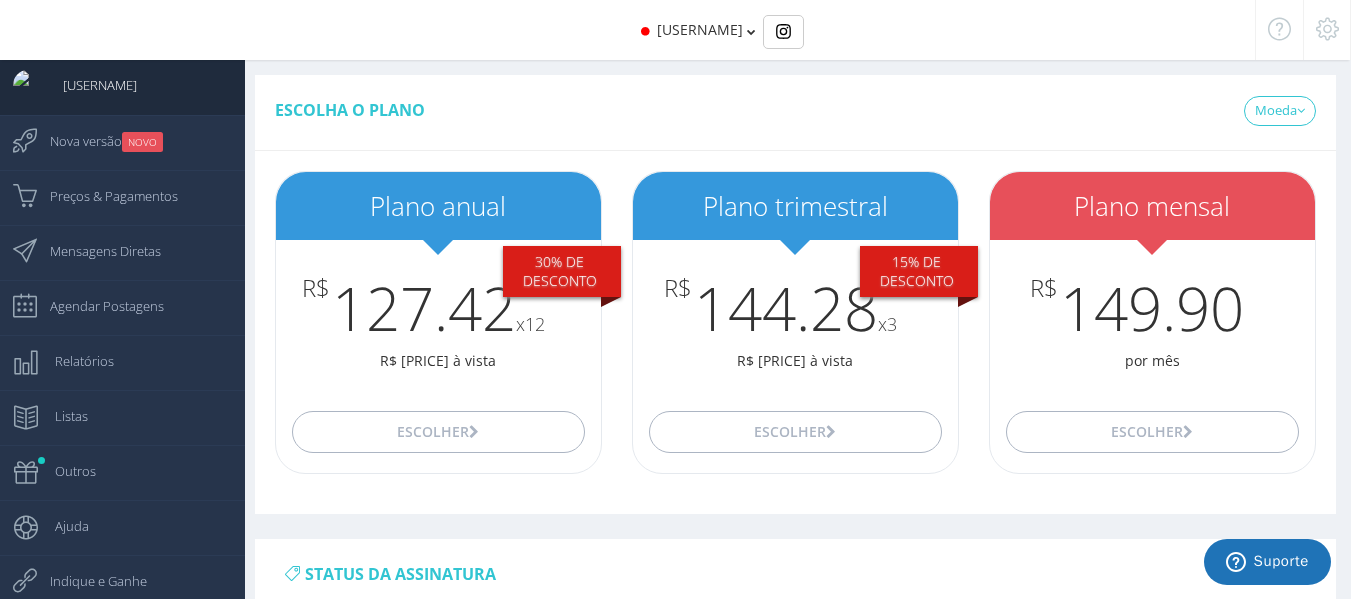 click at bounding box center [751, 32] 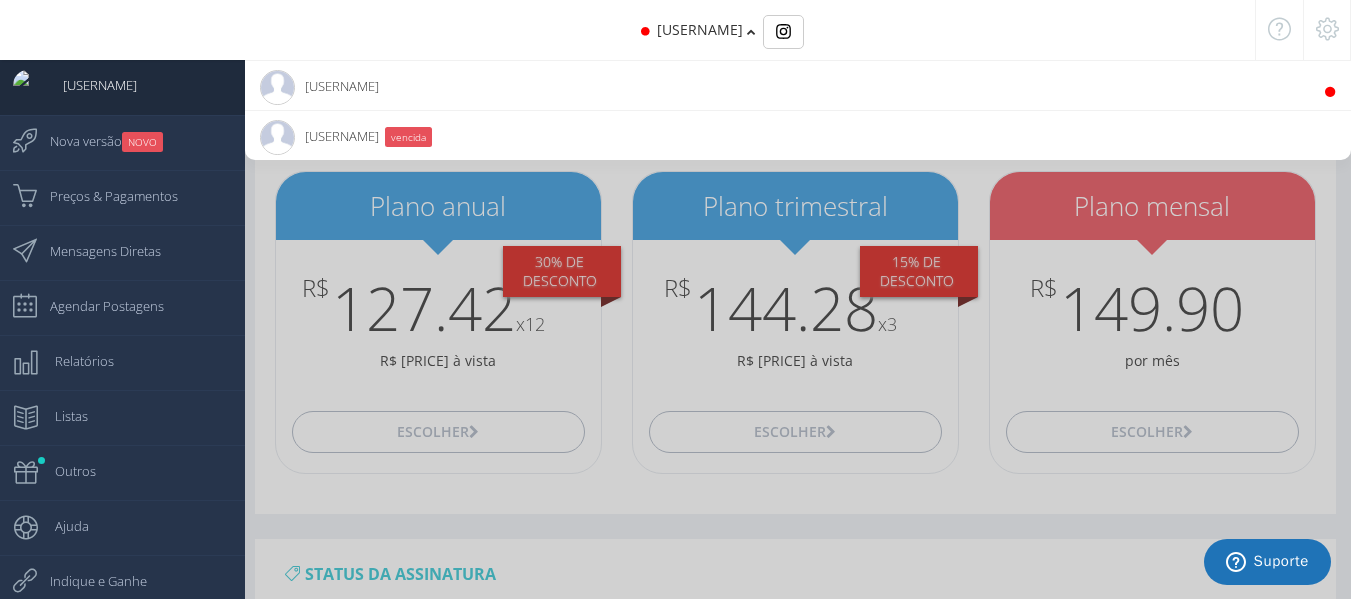 click on "izaquiel_advogado  10.9K Seguidores" at bounding box center [798, 85] 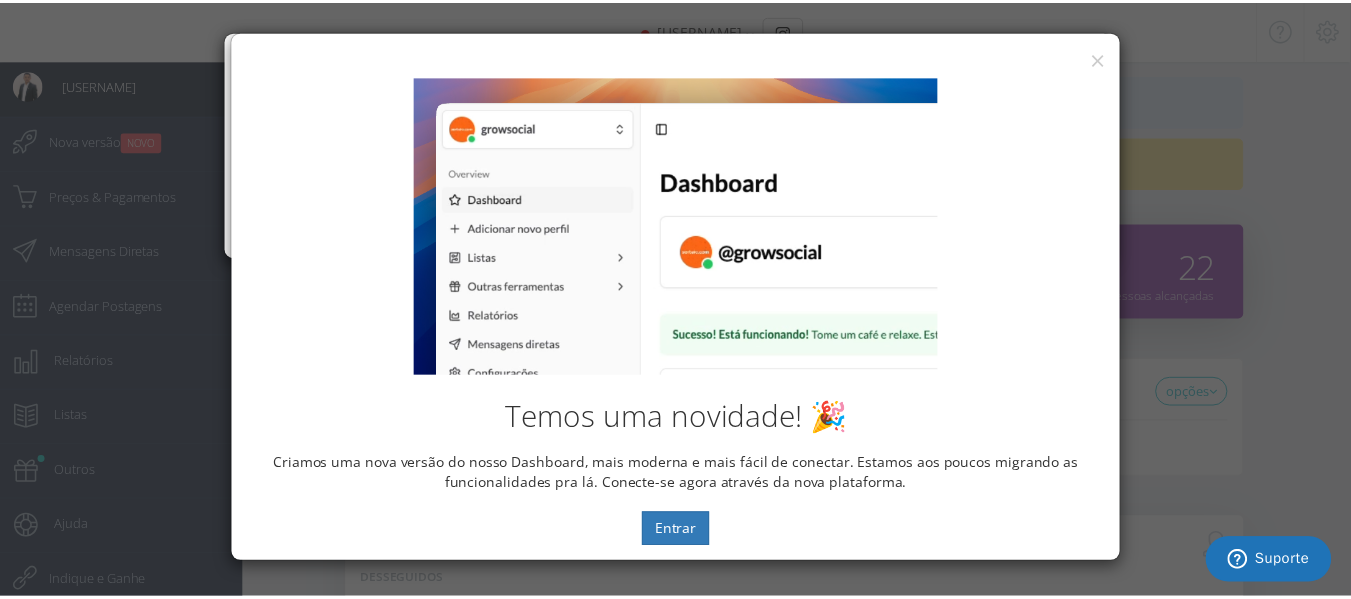scroll, scrollTop: 0, scrollLeft: 0, axis: both 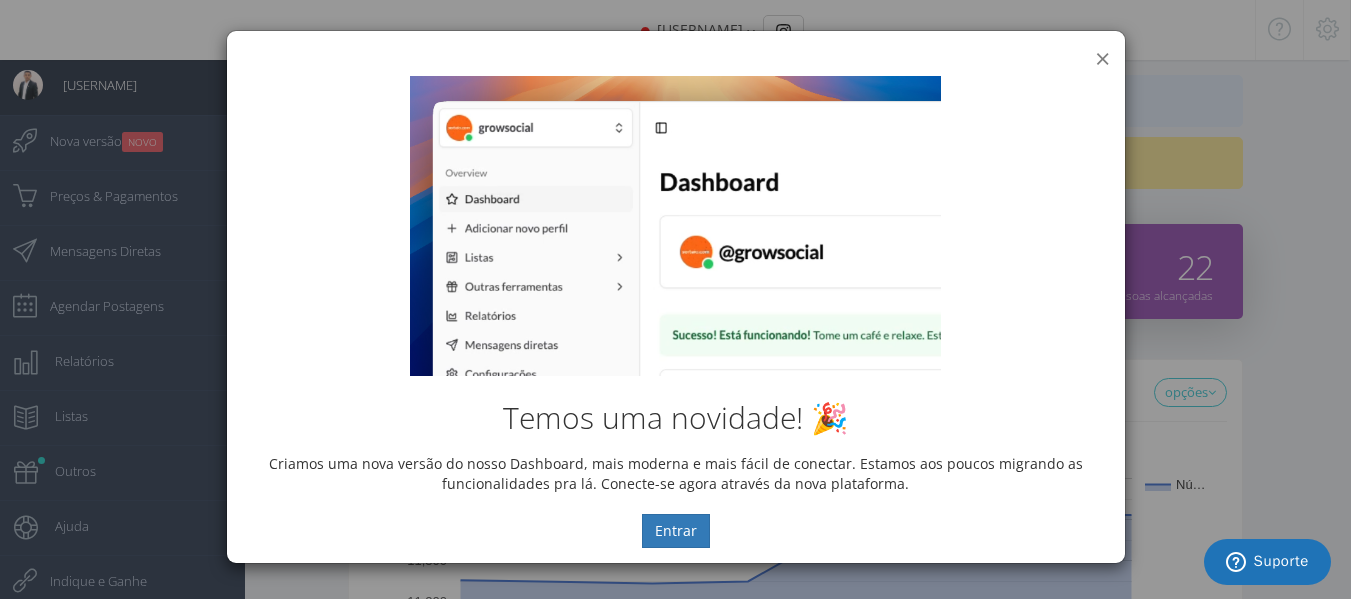 click on "×" at bounding box center [1102, 58] 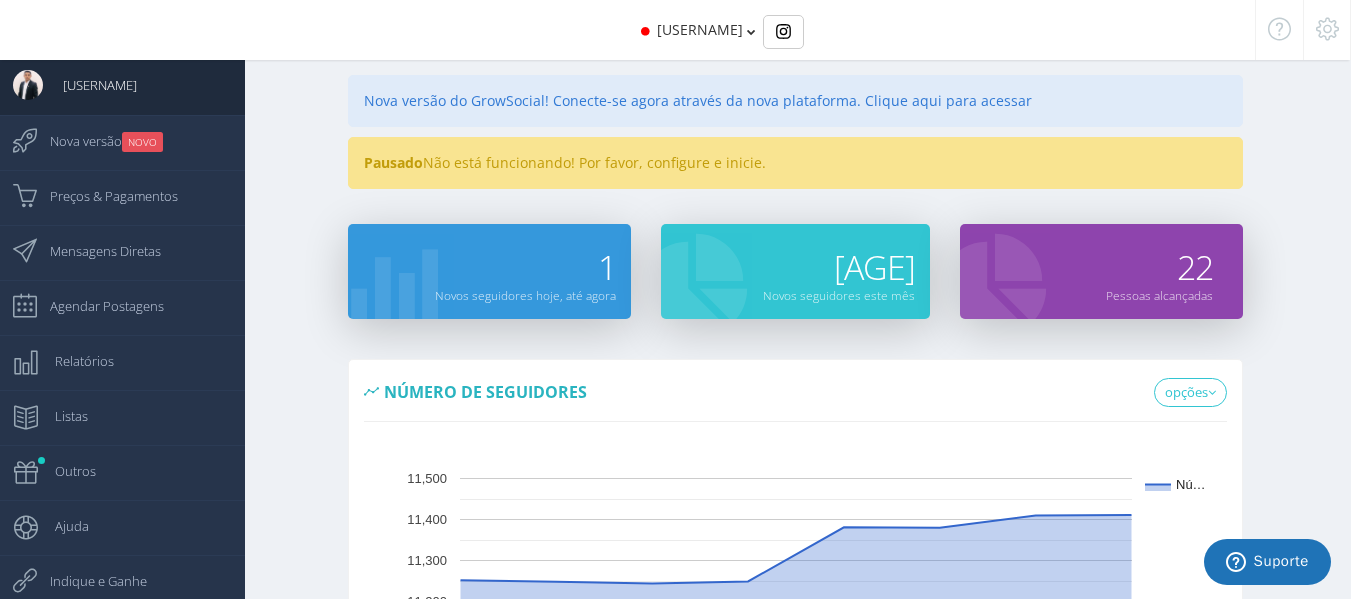 click on "[USERNAME]" at bounding box center [700, 29] 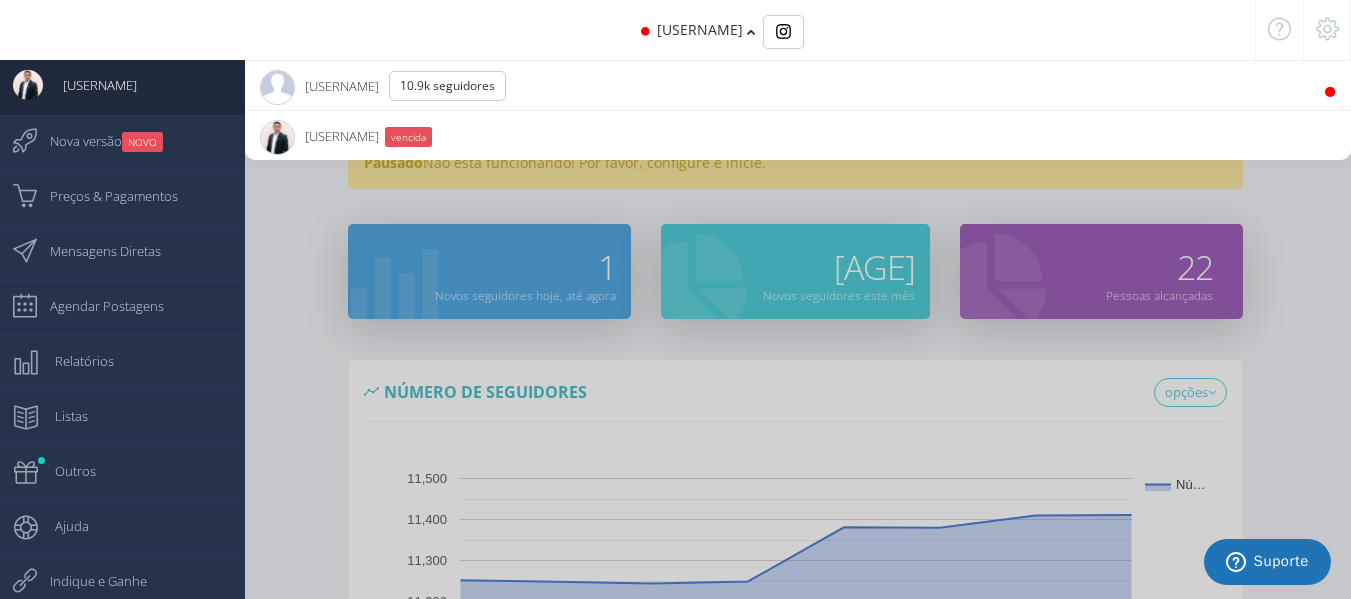 click on "[USERNAME] 470 Seguidores" at bounding box center (319, 136) 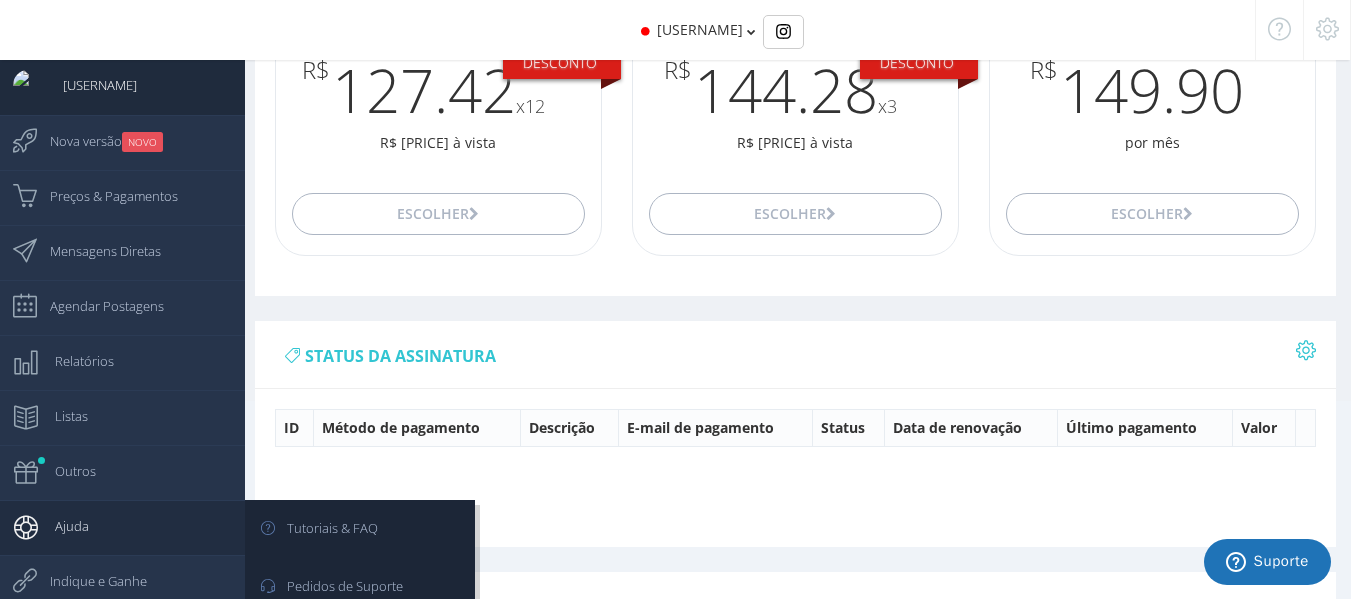 scroll, scrollTop: 320, scrollLeft: 0, axis: vertical 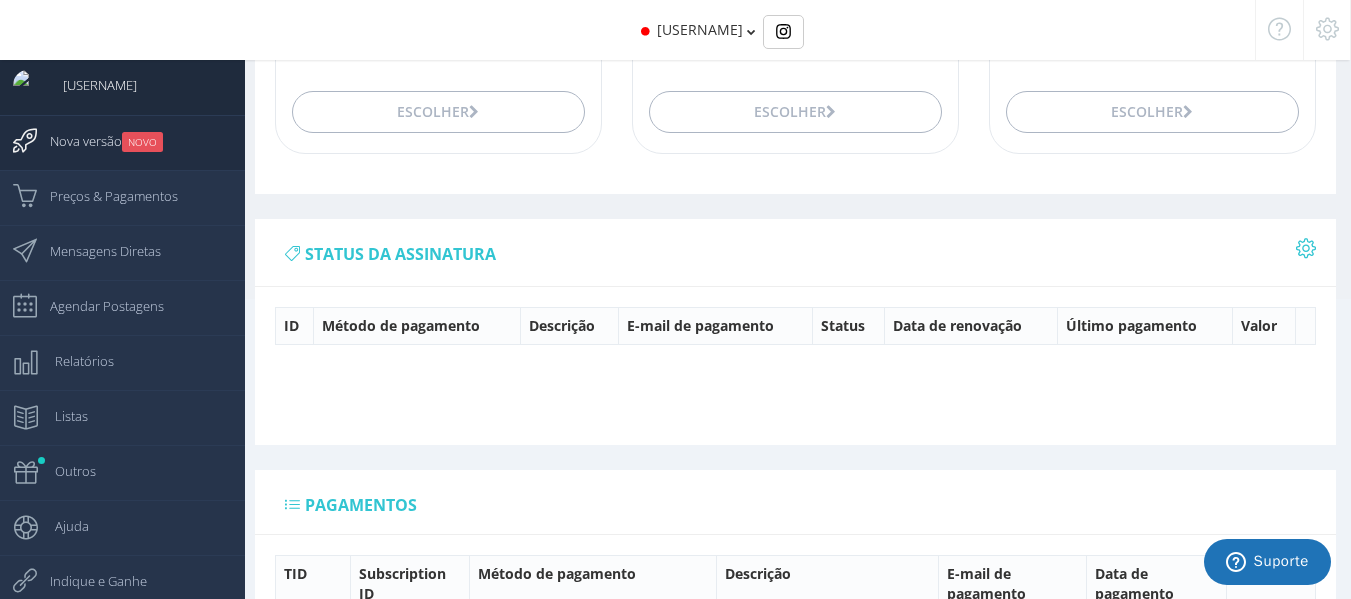 click on "Nova versão  NOVO" at bounding box center [96, 141] 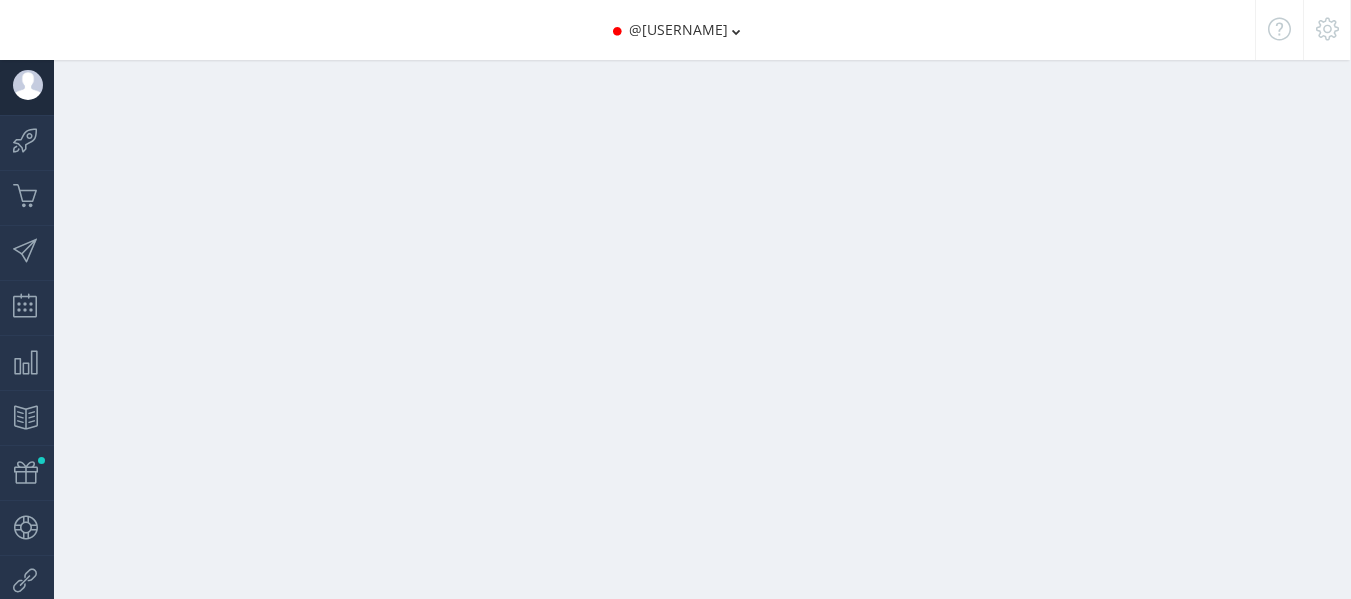 scroll, scrollTop: 0, scrollLeft: 0, axis: both 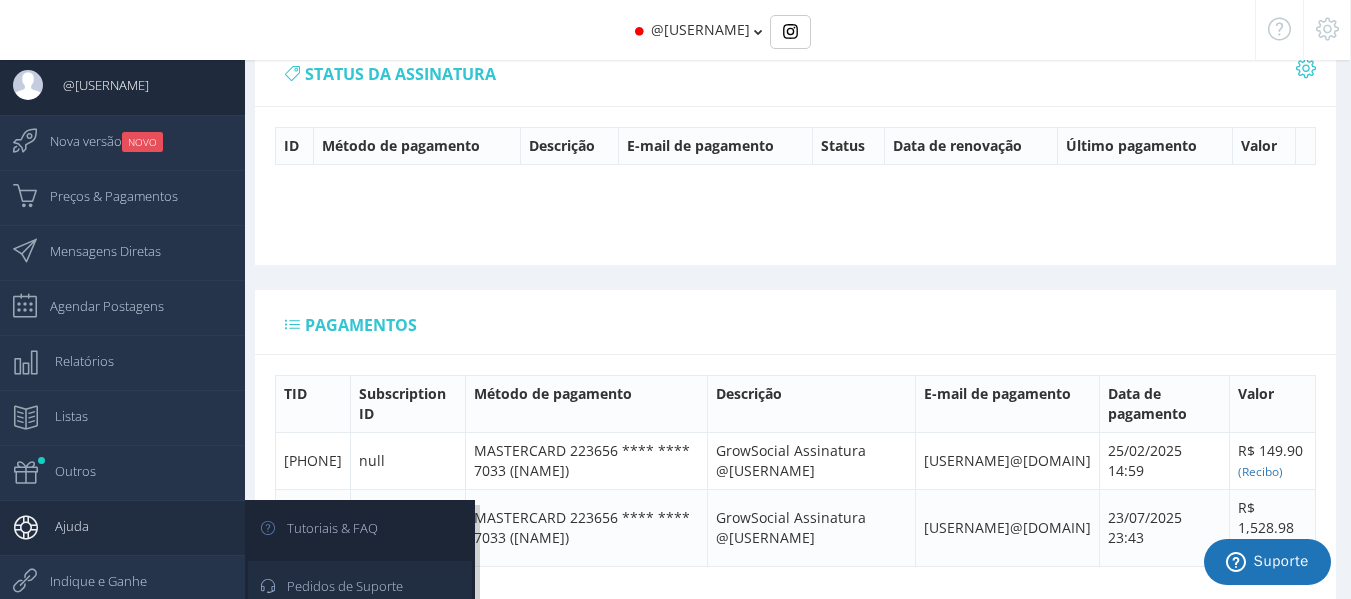 click on "Pedidos de Suporte" at bounding box center [335, 586] 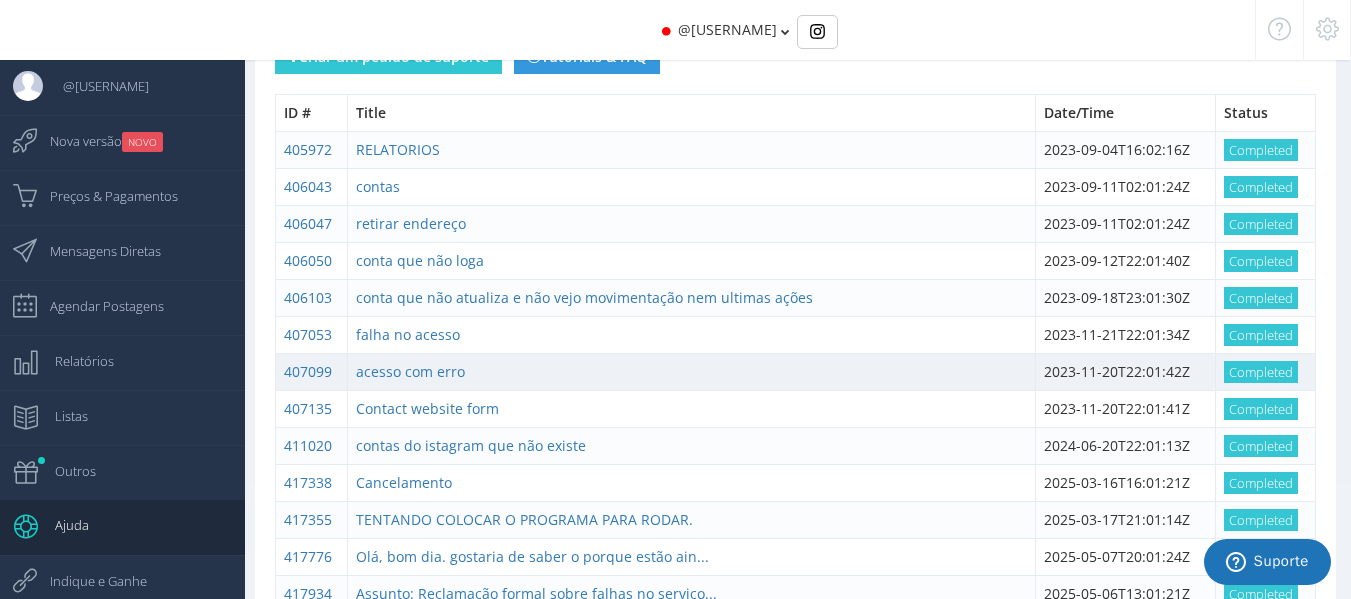 scroll, scrollTop: 288, scrollLeft: 0, axis: vertical 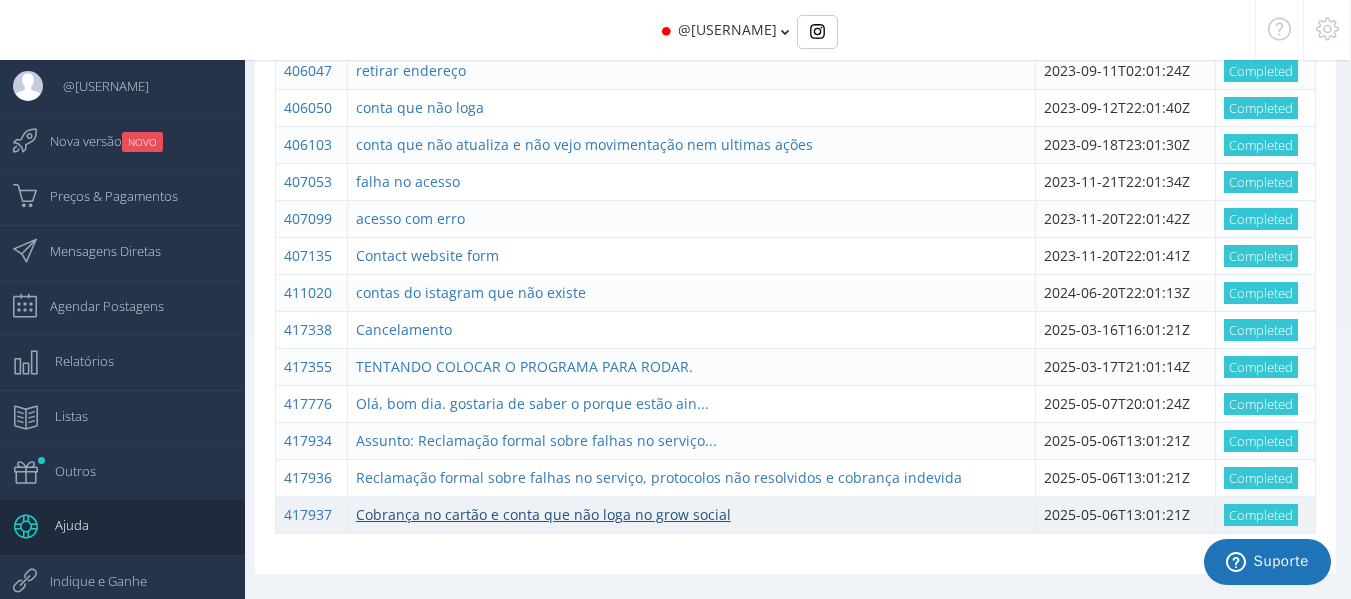 click on "Cobrança no cartão e conta que não loga no grow social" at bounding box center (543, 514) 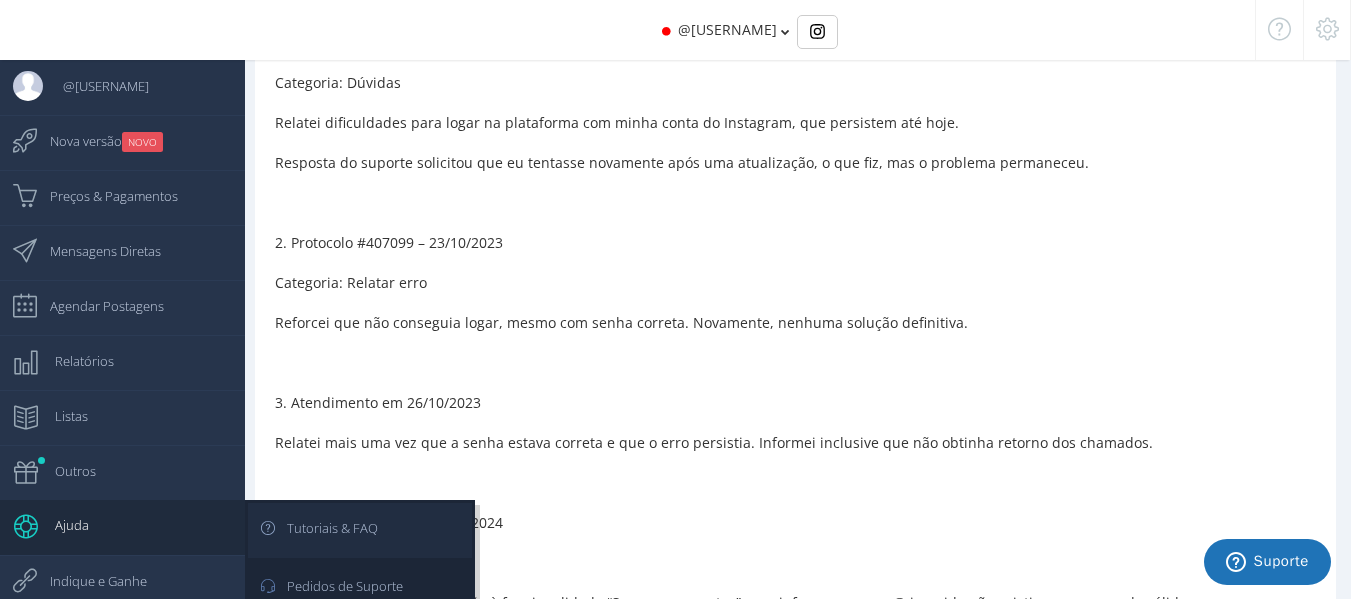scroll, scrollTop: 600, scrollLeft: 0, axis: vertical 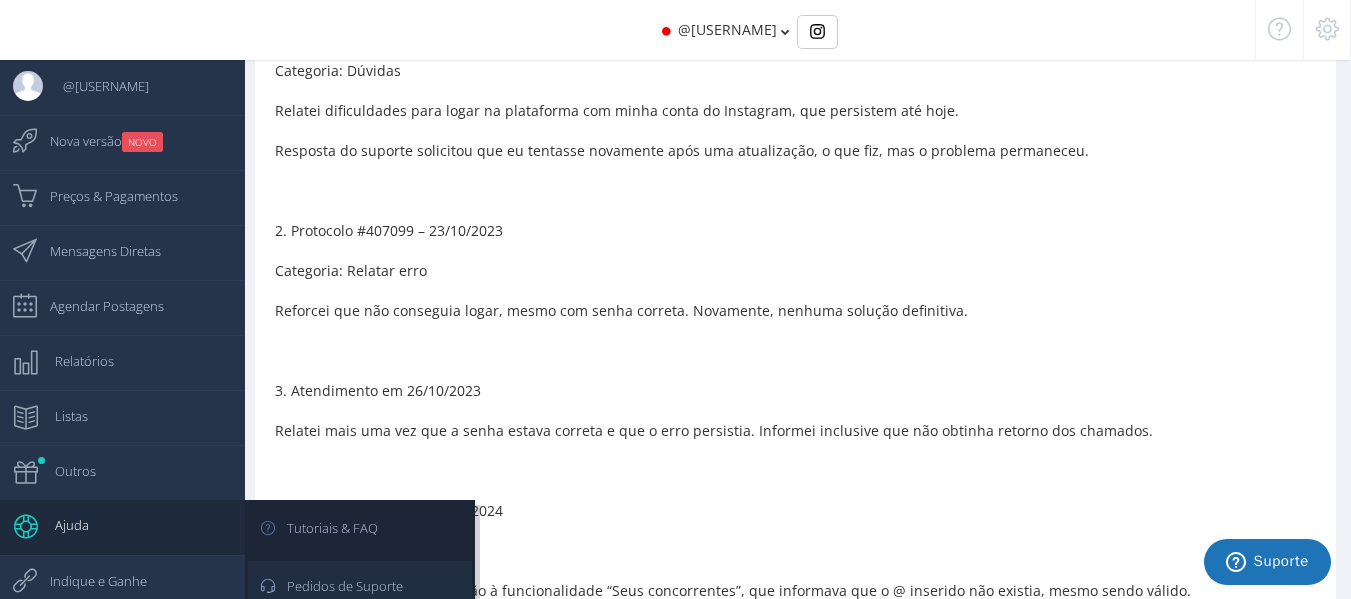 click on "Pedidos de Suporte" at bounding box center [335, 586] 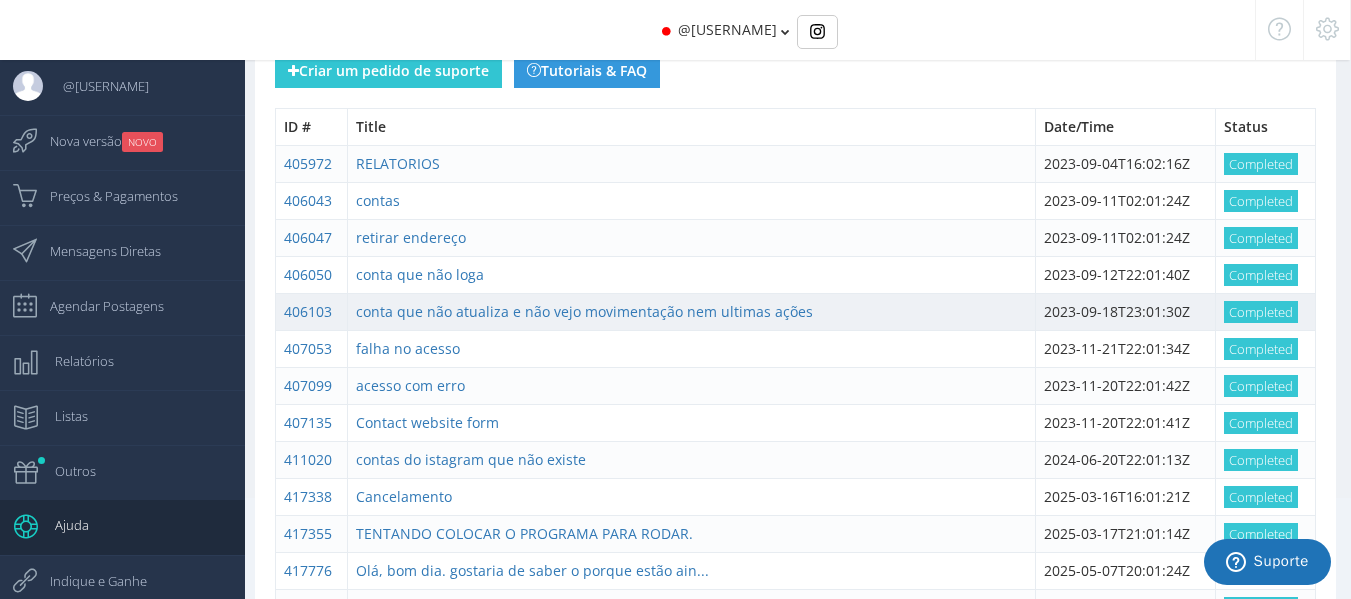 scroll, scrollTop: 0, scrollLeft: 0, axis: both 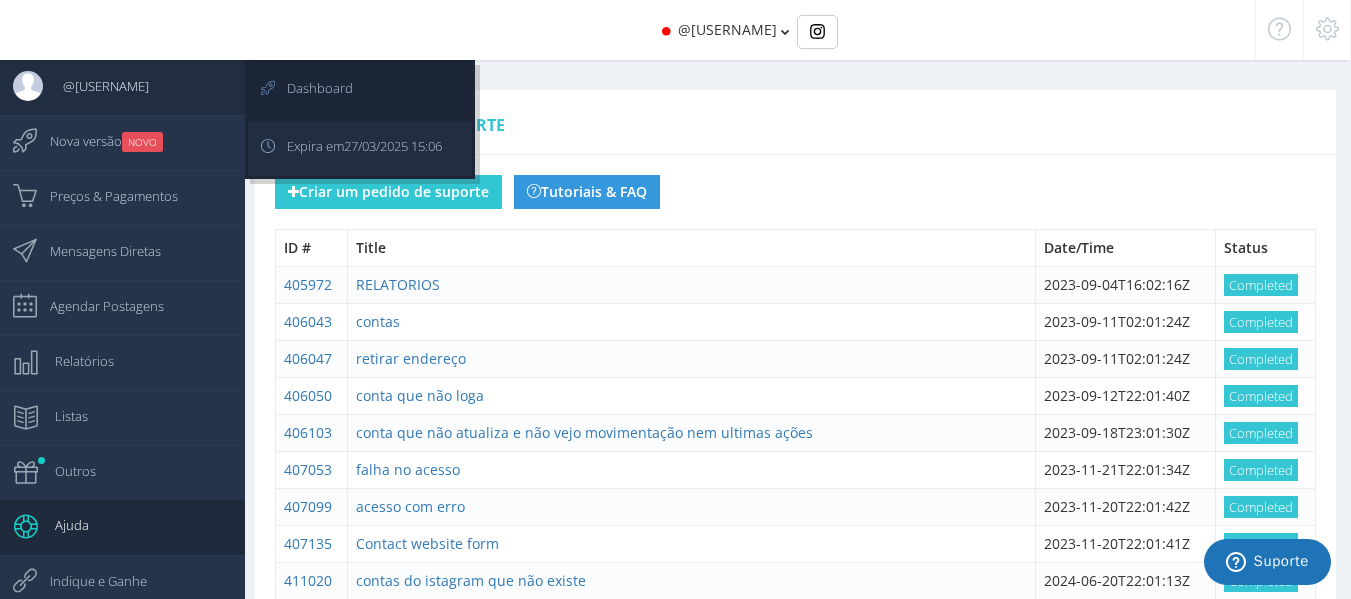 click on "[DATE] [TIME]" at bounding box center [393, 146] 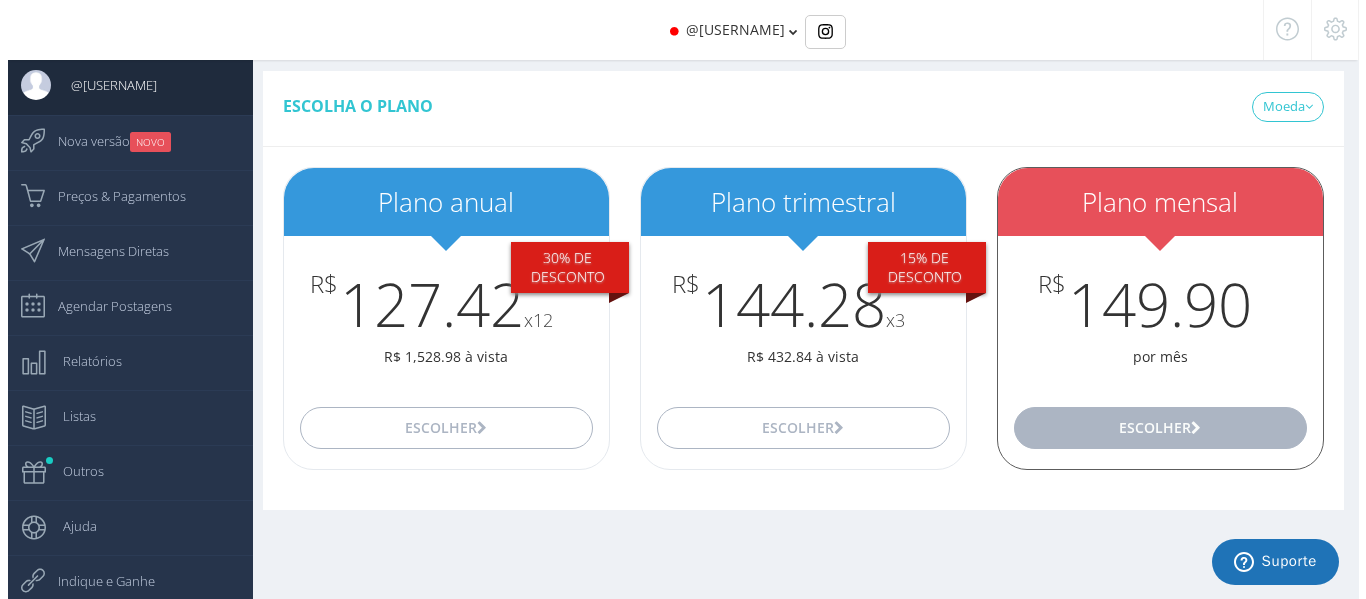 scroll, scrollTop: 0, scrollLeft: 0, axis: both 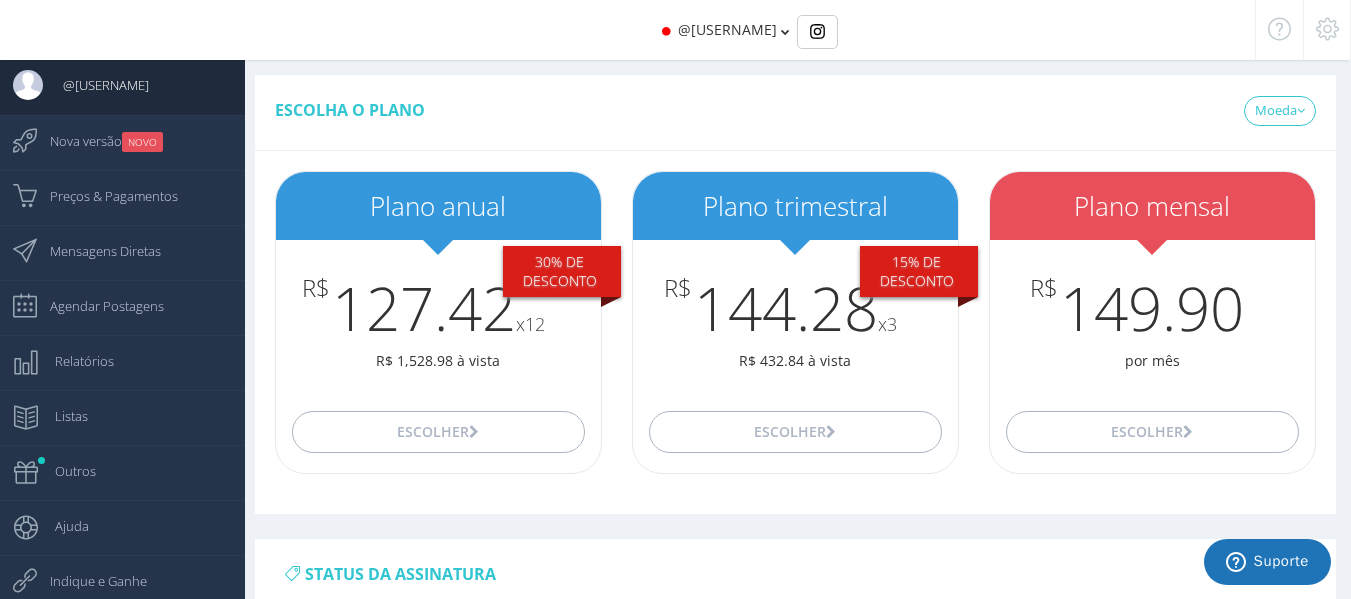 click at bounding box center [1327, 30] 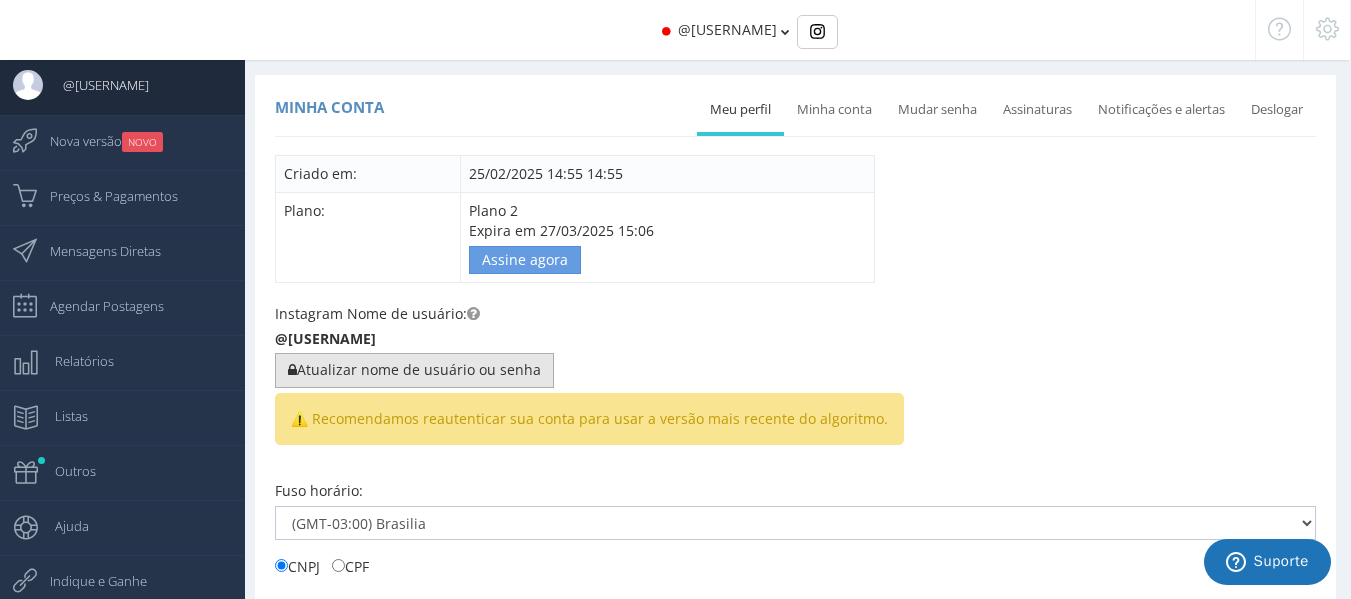 click on "Atualizar nome de usuário ou senha" at bounding box center (414, 370) 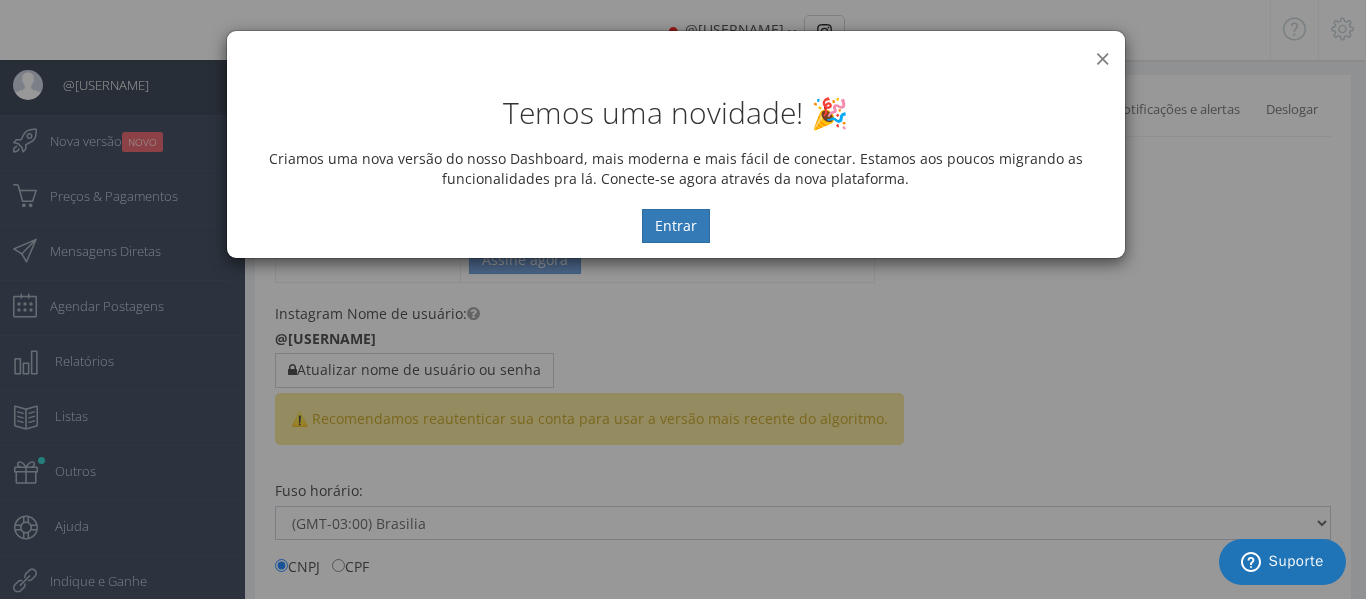 click on "×" at bounding box center [1102, 58] 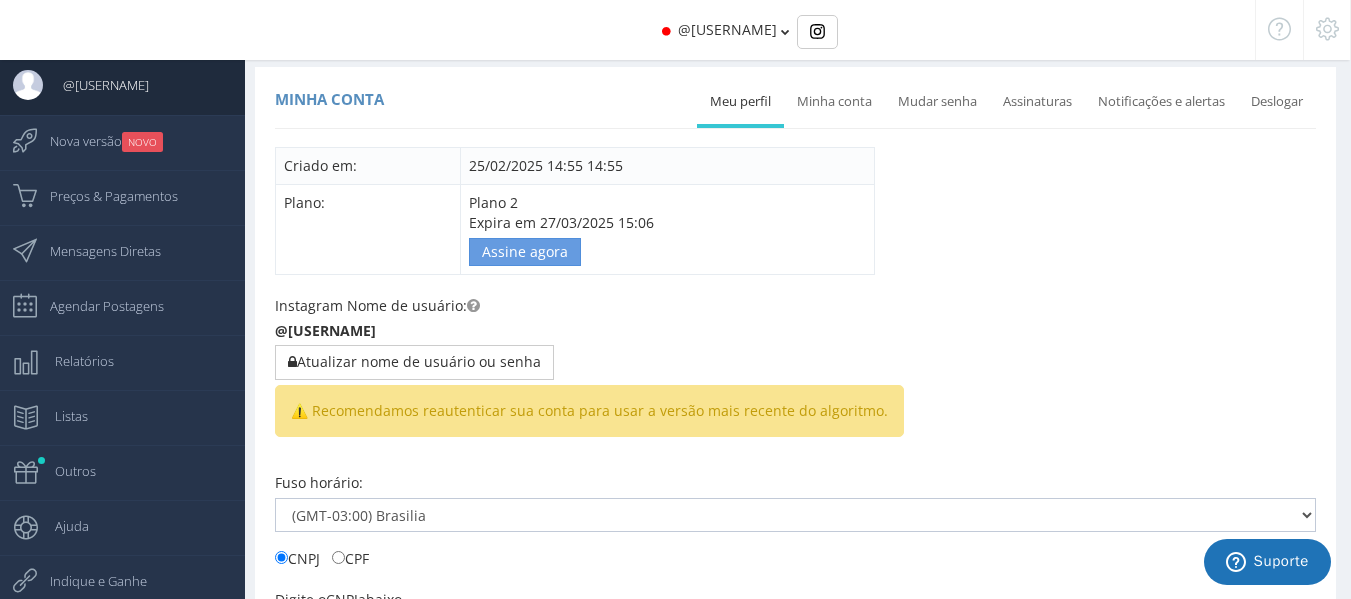 scroll, scrollTop: 0, scrollLeft: 0, axis: both 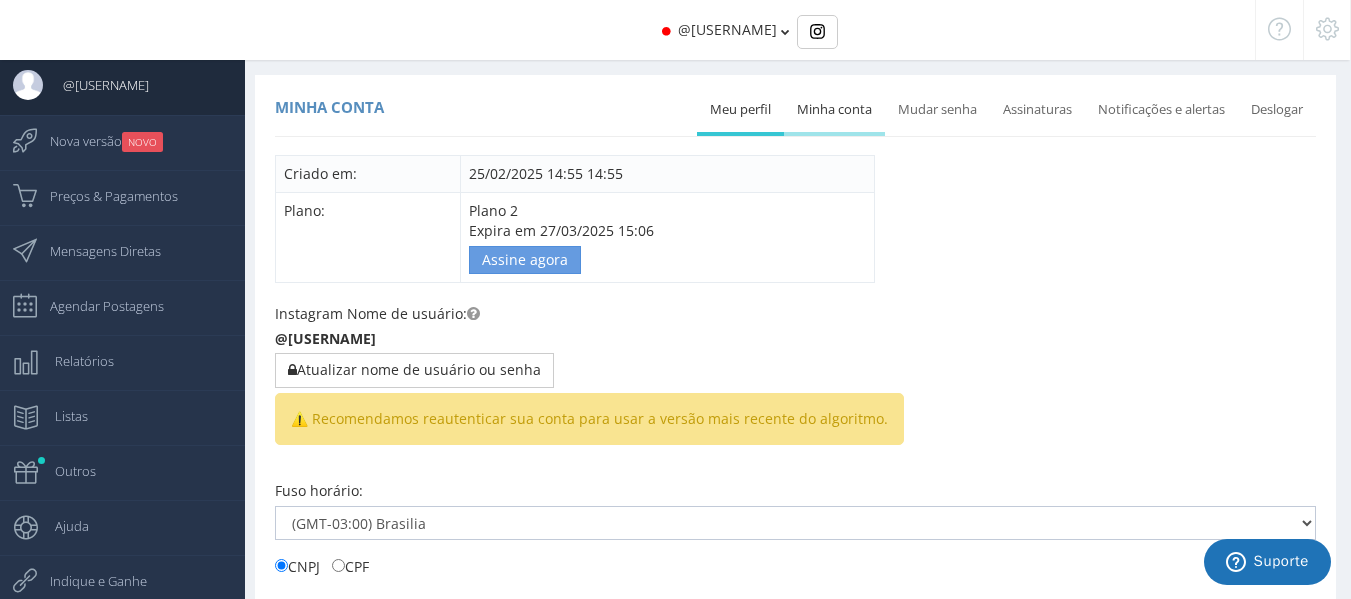 click on "Minha conta" at bounding box center [834, 110] 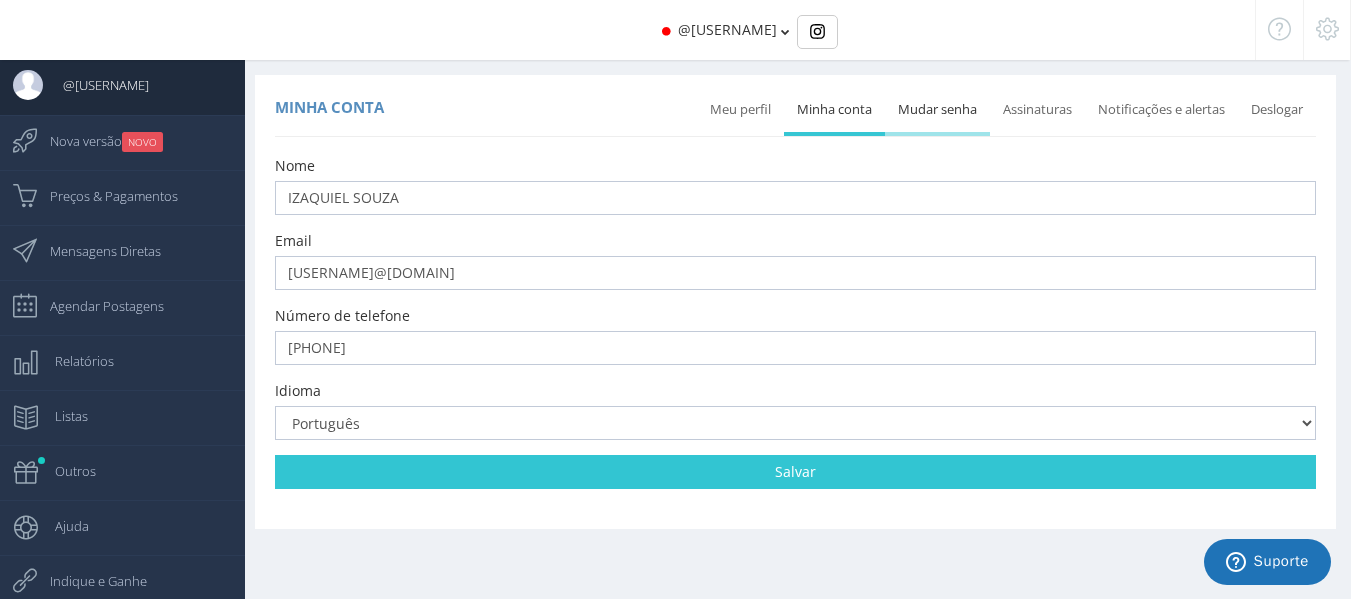 click on "Mudar senha" at bounding box center (937, 110) 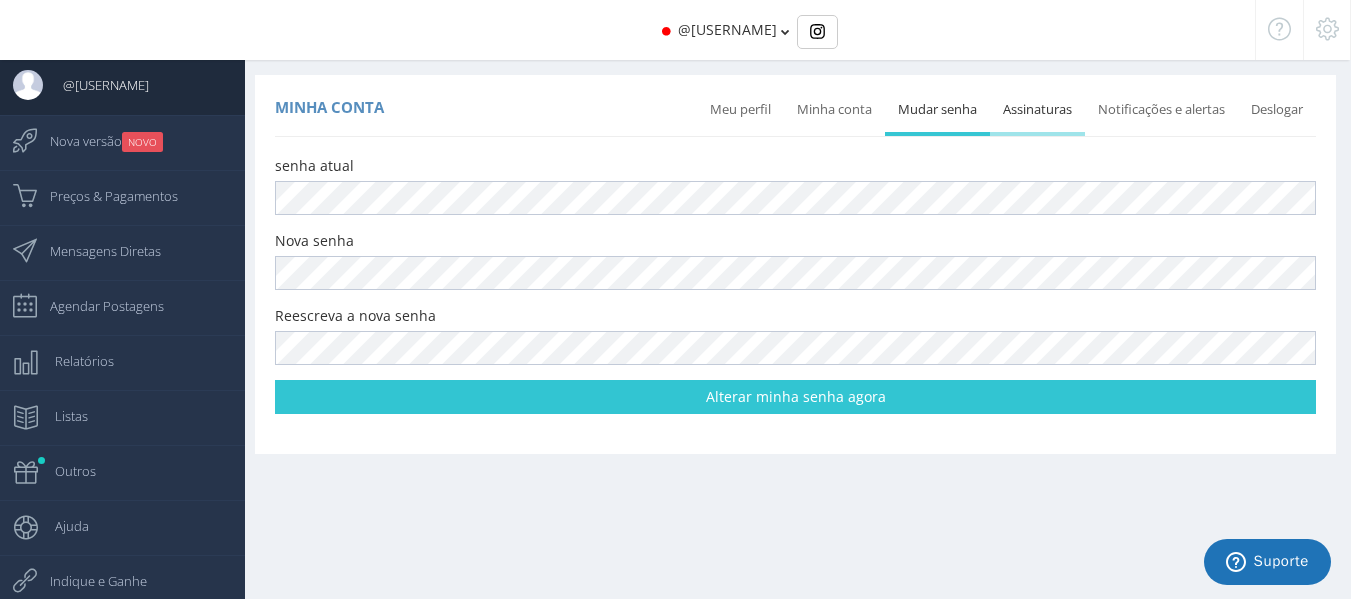 click on "Assinaturas" at bounding box center [1037, 110] 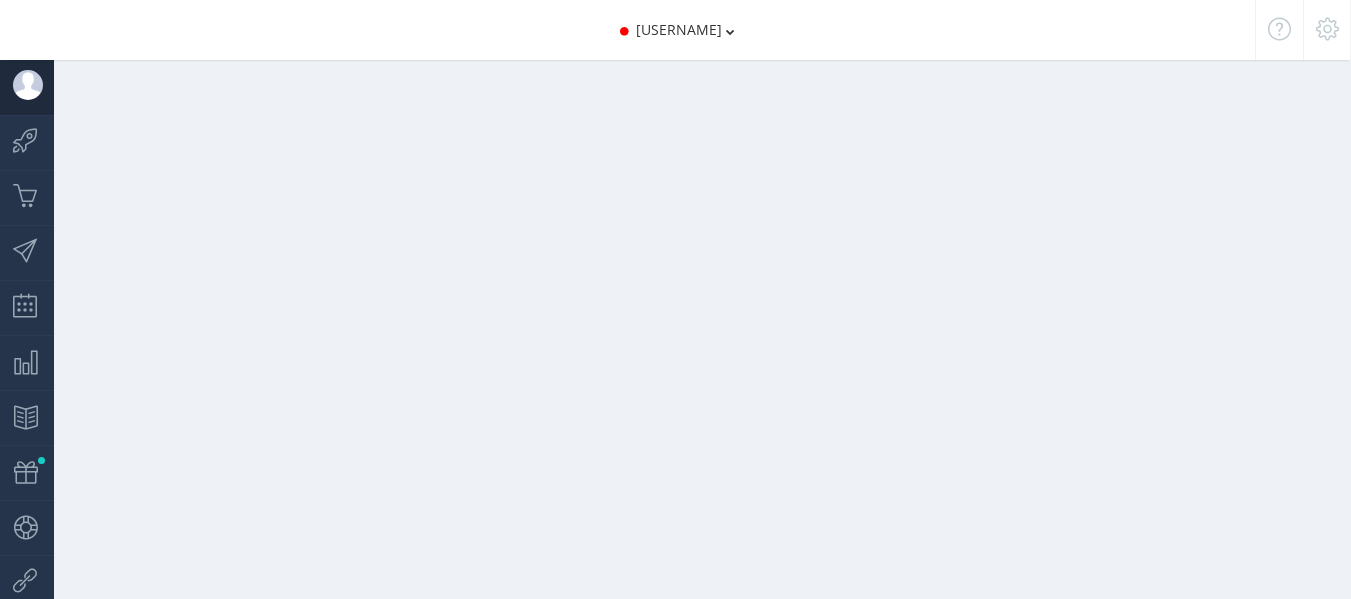 scroll, scrollTop: 0, scrollLeft: 0, axis: both 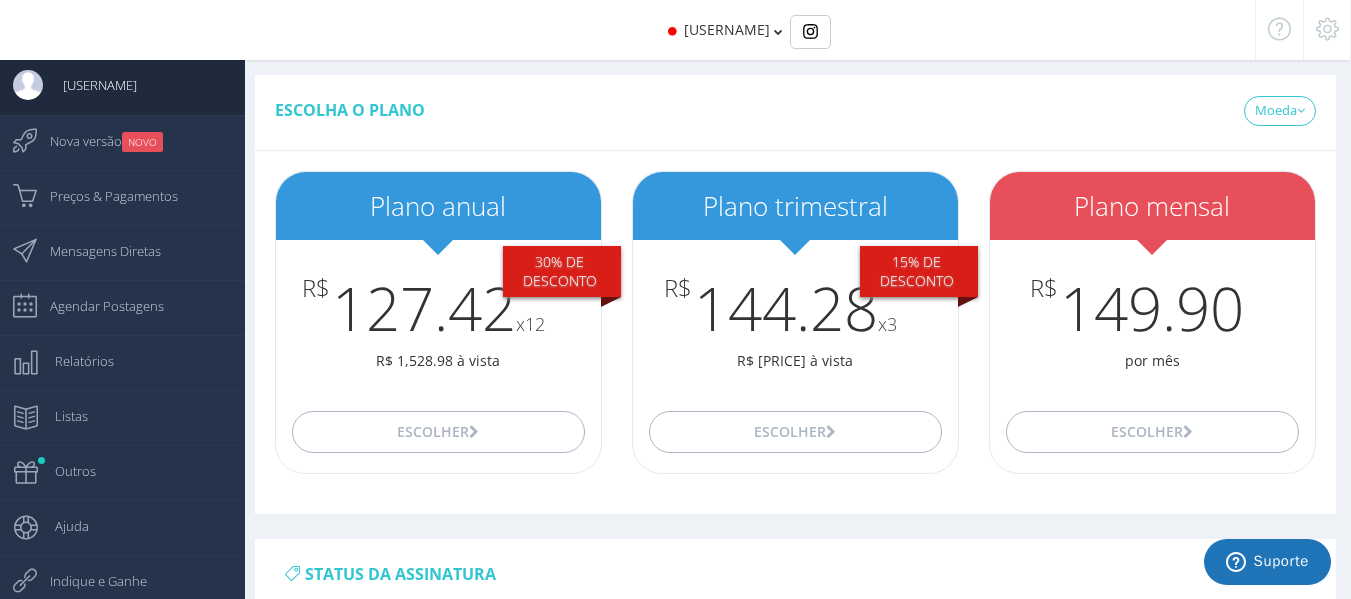 click at bounding box center [1327, 30] 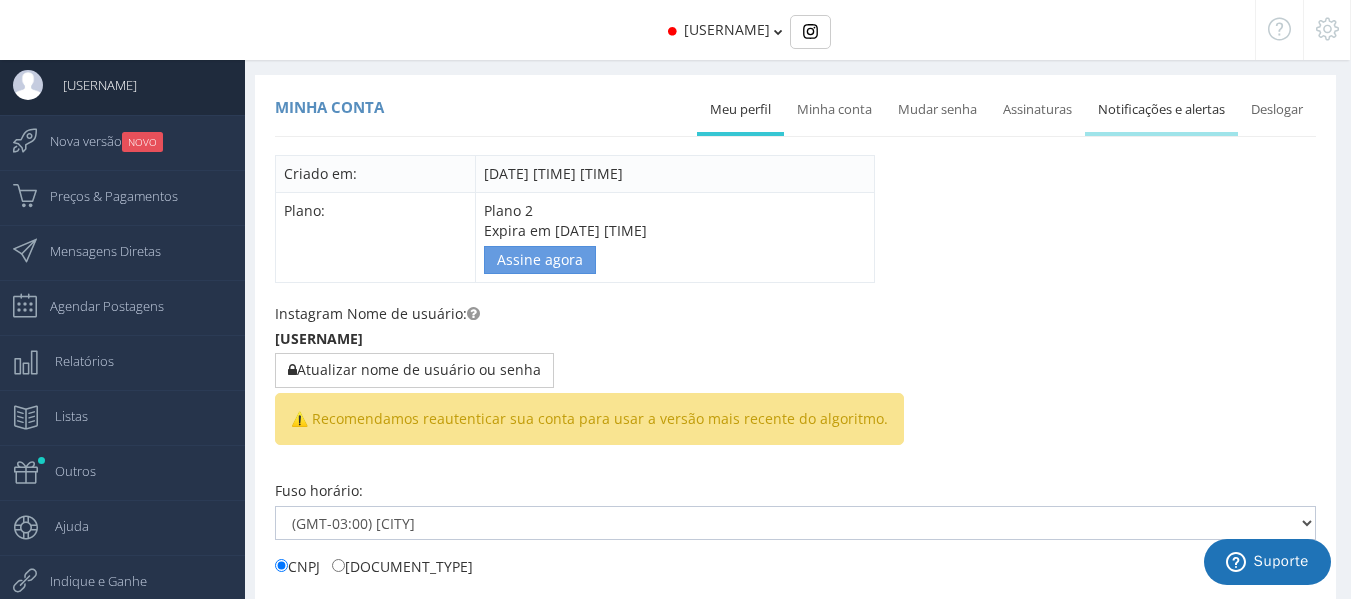 click on "Notificações e alertas" at bounding box center (1161, 110) 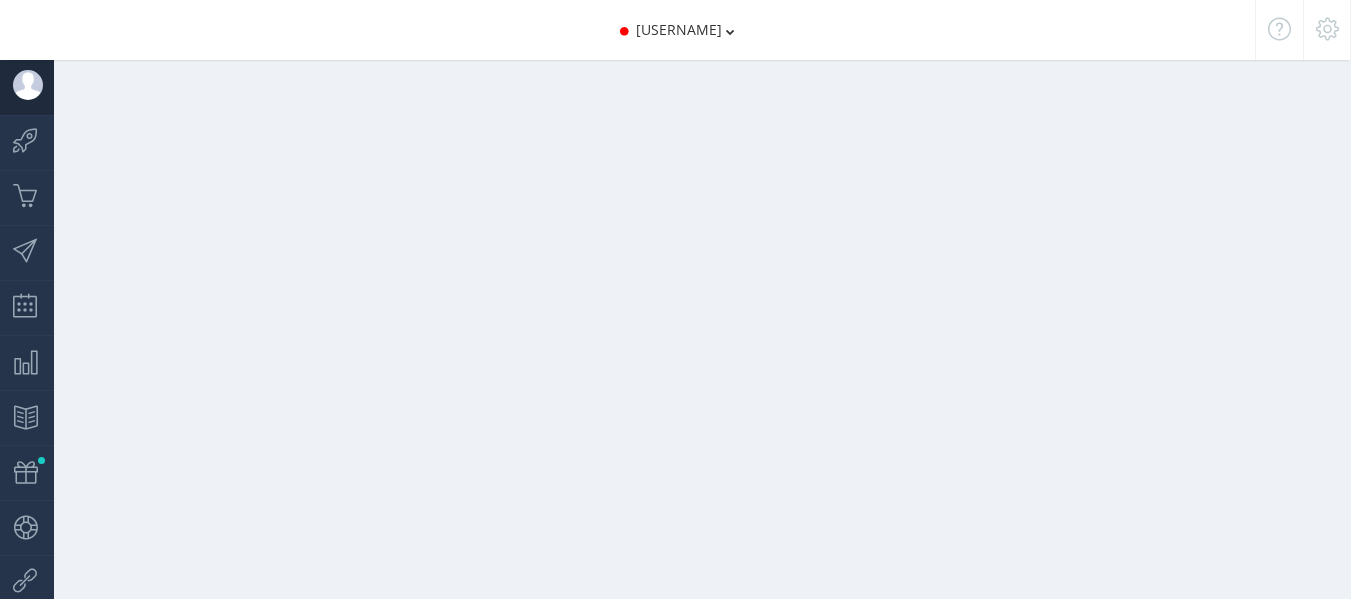 scroll, scrollTop: 0, scrollLeft: 0, axis: both 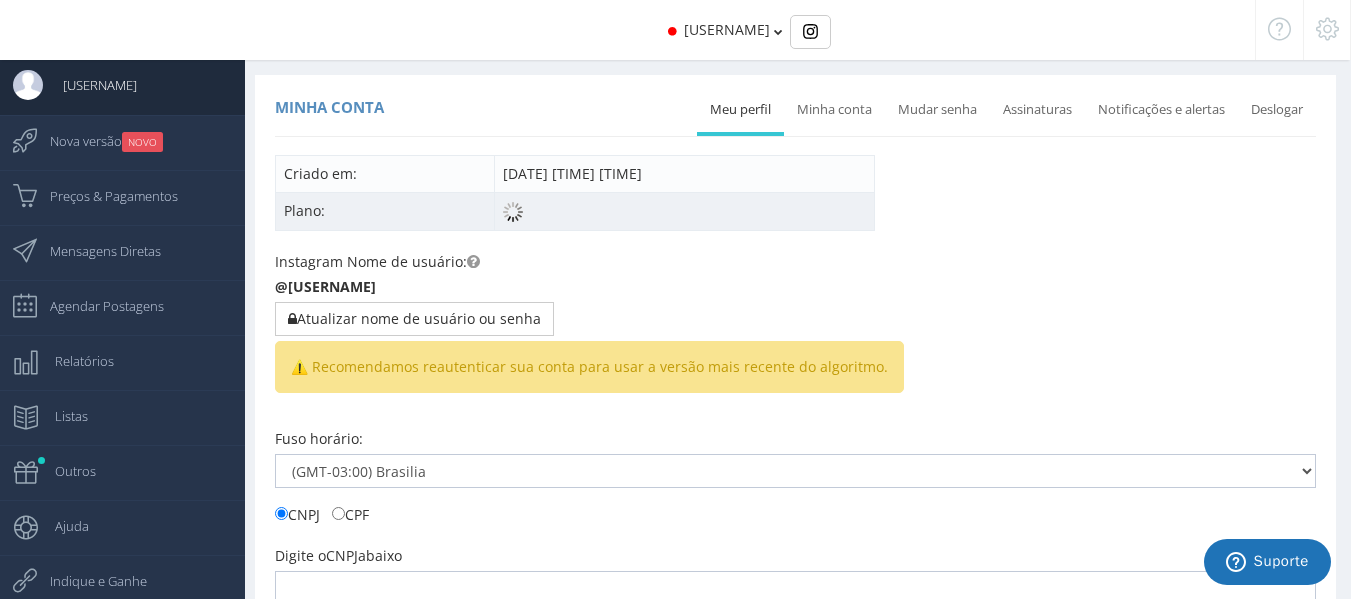 click on "Plano:" at bounding box center (385, 211) 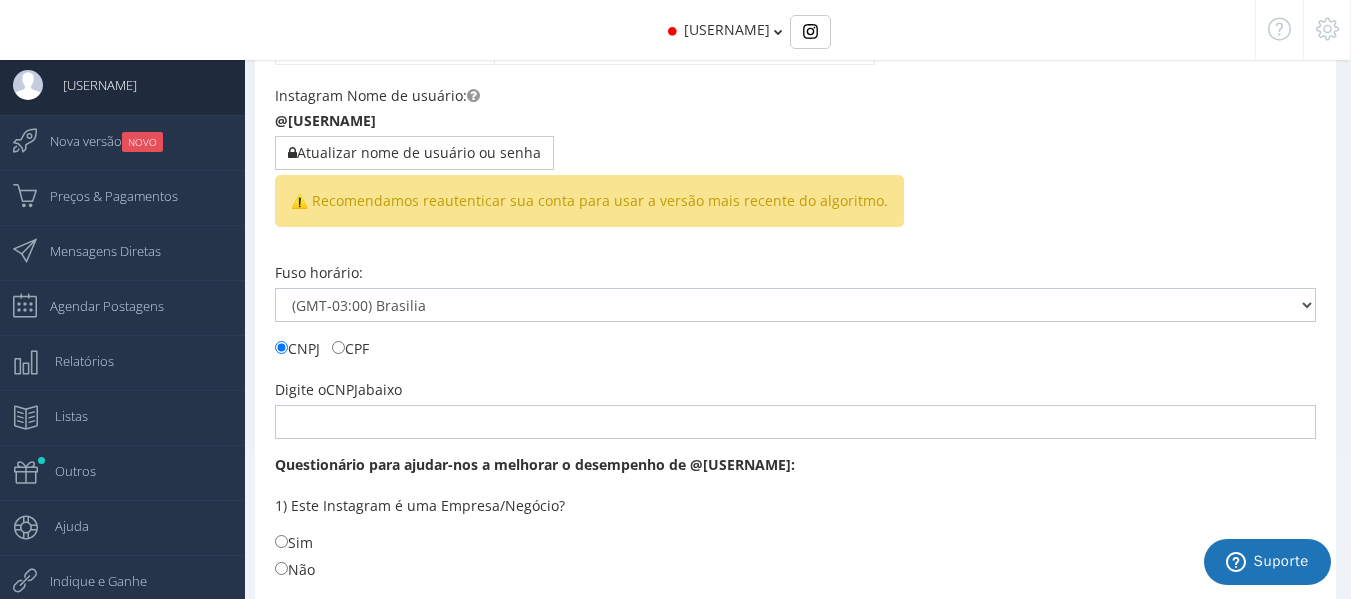 scroll, scrollTop: 200, scrollLeft: 0, axis: vertical 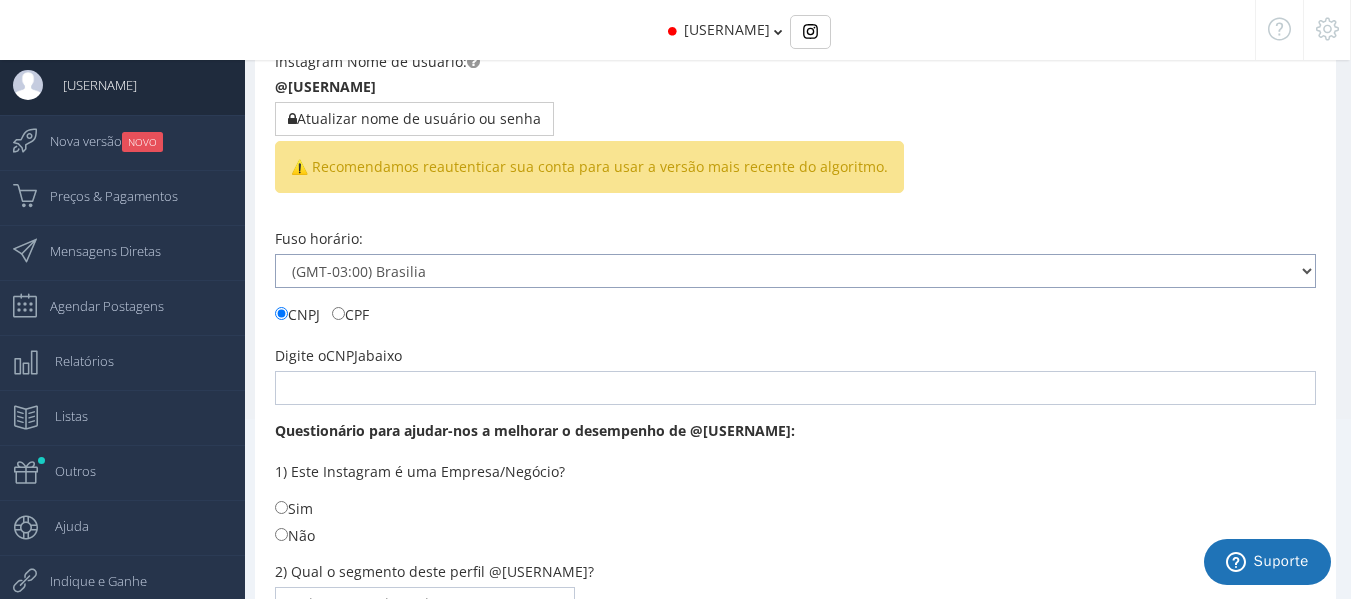 click on "Não definido
(GMT-11:00) Midway Island, Samoa (GMT-10:00) Hawaii-Aleutian (GMT-10:00) Hawaii (GMT-09:30) Marquesas Islands (GMT-09:00) Gambier Islands (GMT-09:00) Alaska (GMT-08:00) Tijuana, Baja California (GMT-08:00) Pitcairn Islands (GMT-08:00) Pacific Time (US & Canada) (GMT-07:00) Mountain Time (US & Canada) (GMT-07:00) Chihuahua, La Paz, Mazatlan (GMT-07:00) Arizona (GMT-06:00) Saskatchewan, Central America (GMT-06:00) Guadalajara, Mexico City, Monterrey (GMT-06:00) Easter Island (GMT-06:00) Central Time (US & Canada) (GMT-05:00) Eastern Time (US & Canada) (GMT-05:00) Cuba (GMT-05:00) Bogota, Lima, Quito, Rio Branco (GMT-04:30) Caracas (GMT-04:00) Santiago (GMT-04:00) La Paz (GMT-04:00) Faukland Islands (GMT-04:00) Campo Grande (GMT-04:00) Atlantic Time (Goose Bay) (GMT-04:00) Atlantic Time (Canada) (GMT-03:30) Newfoundland (GMT-03:00) UTC-3 (GMT-03:00) Montevideo (GMT-01:00) Azores" at bounding box center (795, 271) 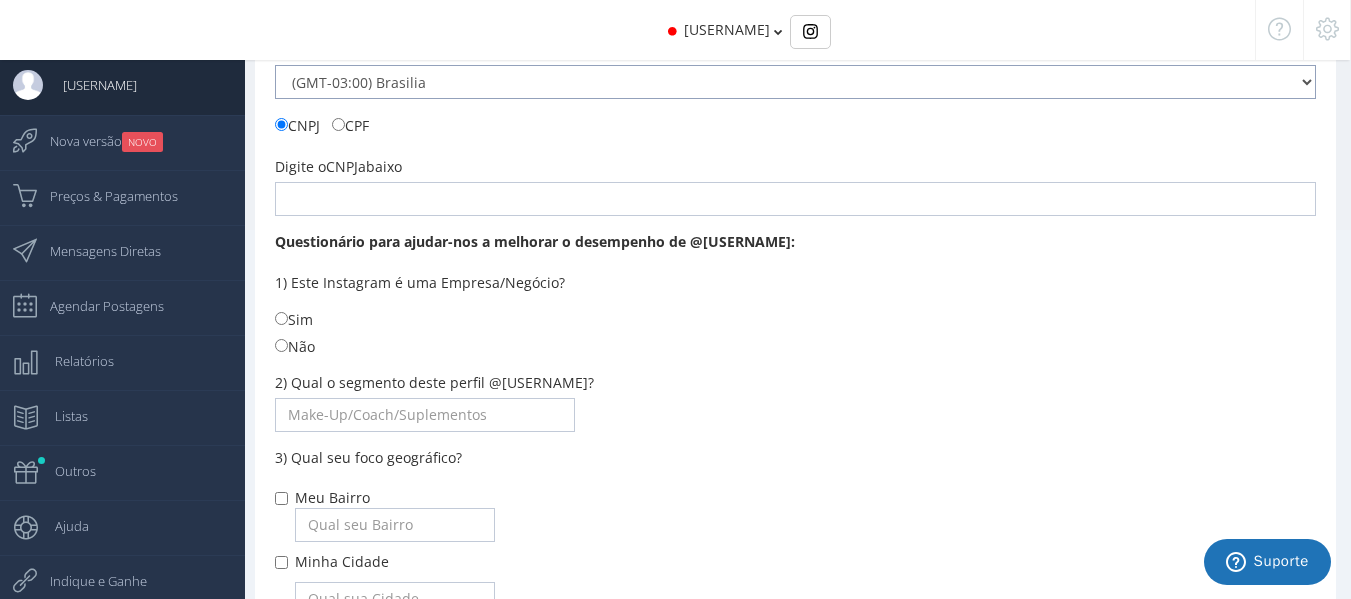scroll, scrollTop: 400, scrollLeft: 0, axis: vertical 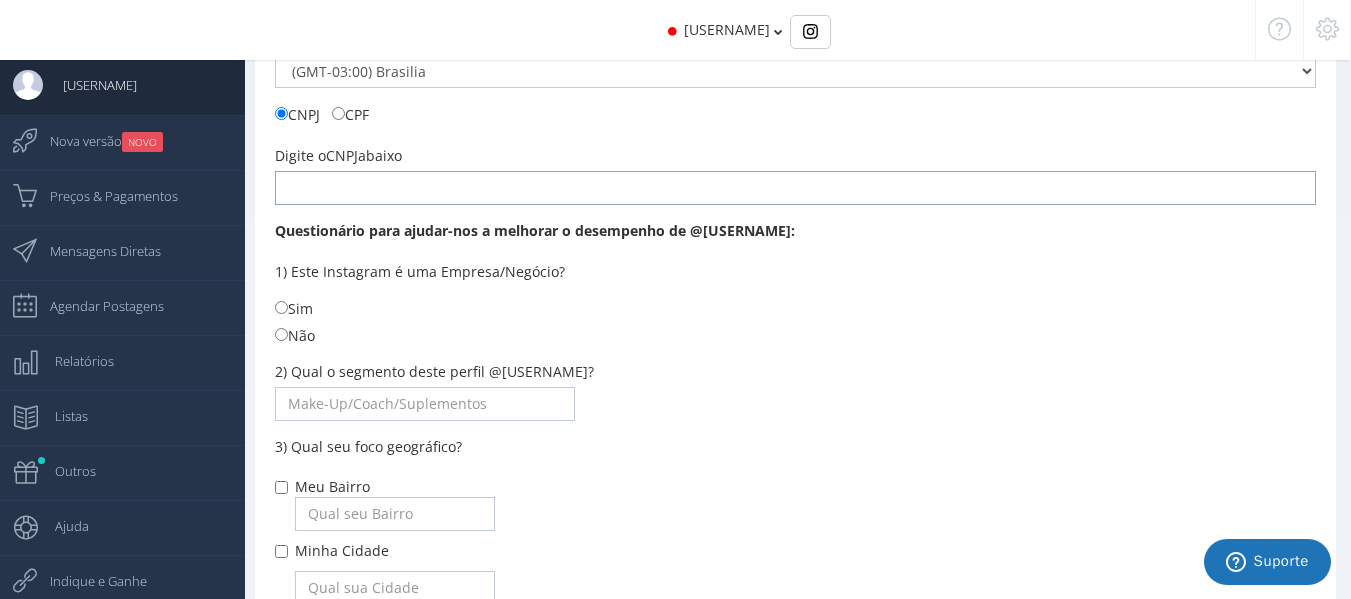 click at bounding box center [795, 188] 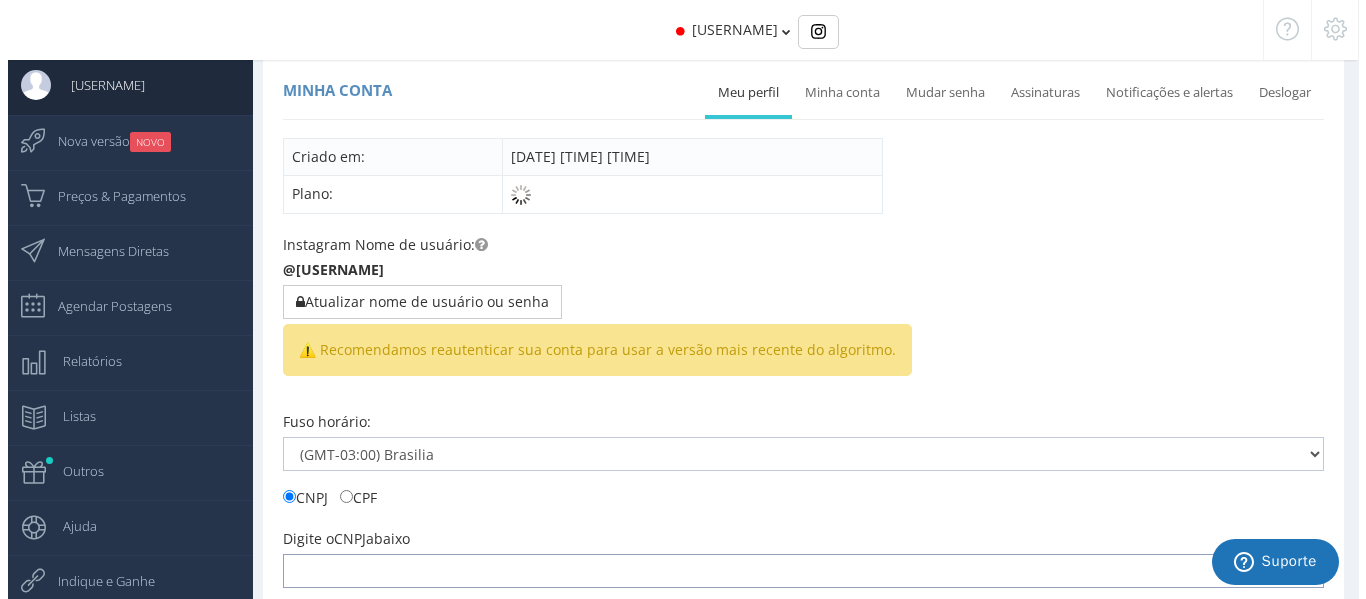 scroll, scrollTop: 0, scrollLeft: 0, axis: both 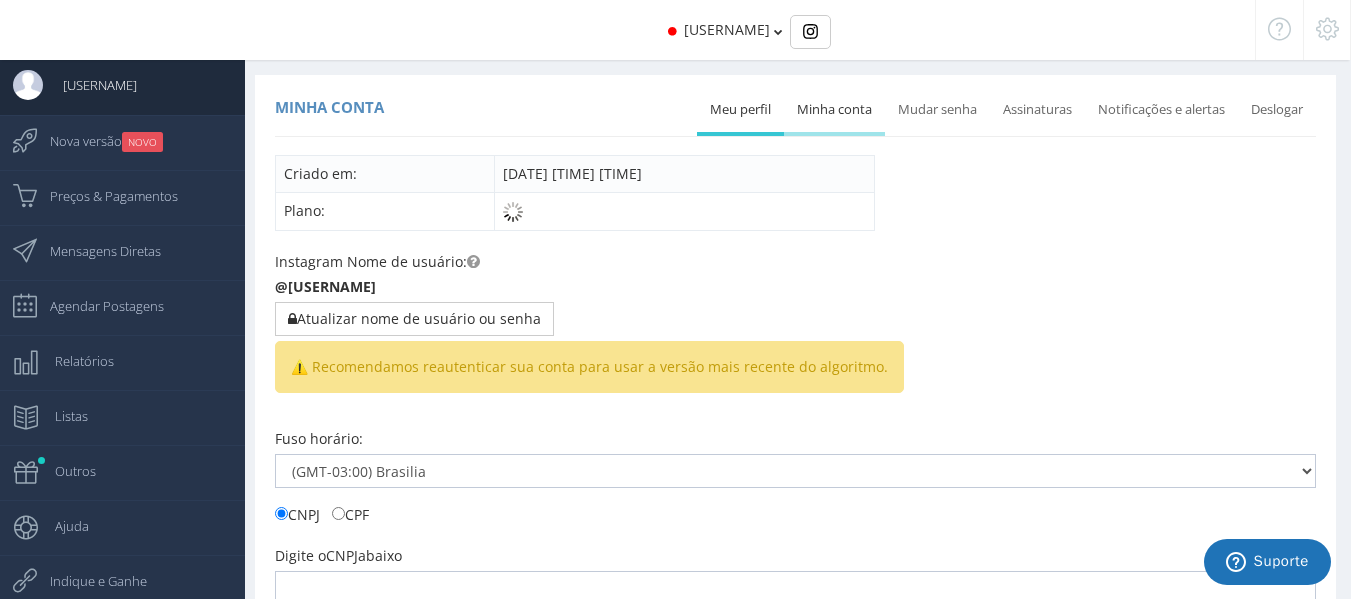 click on "Minha conta" at bounding box center [834, 110] 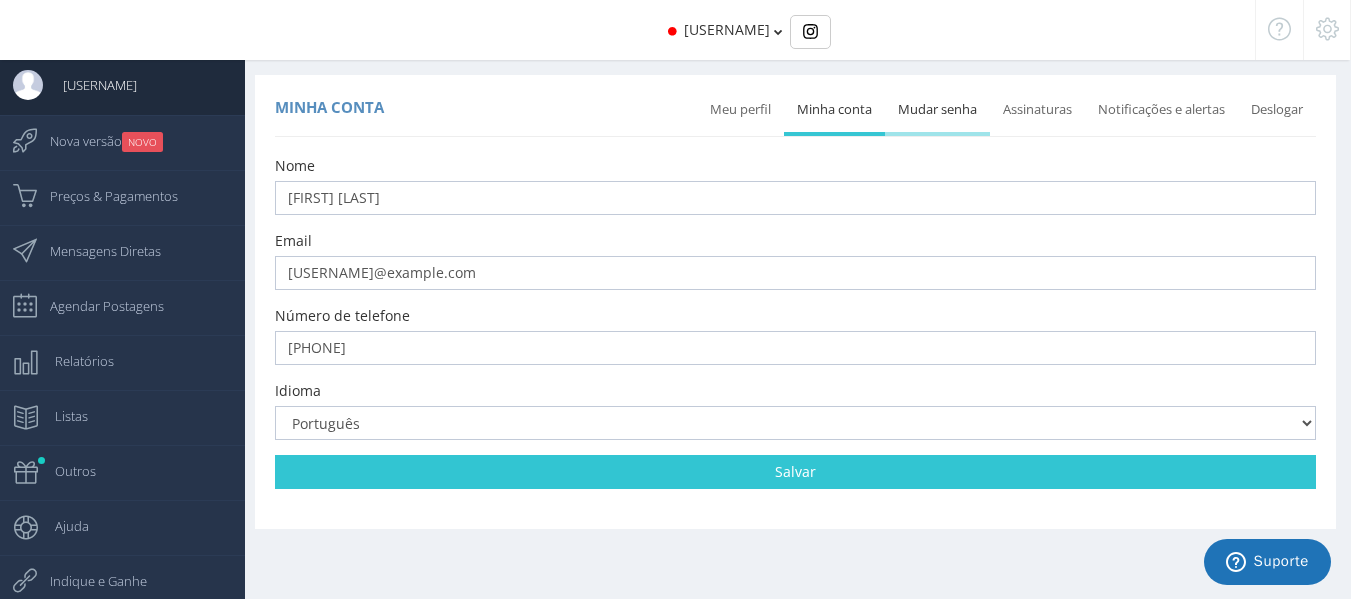click on "Mudar senha" at bounding box center [937, 110] 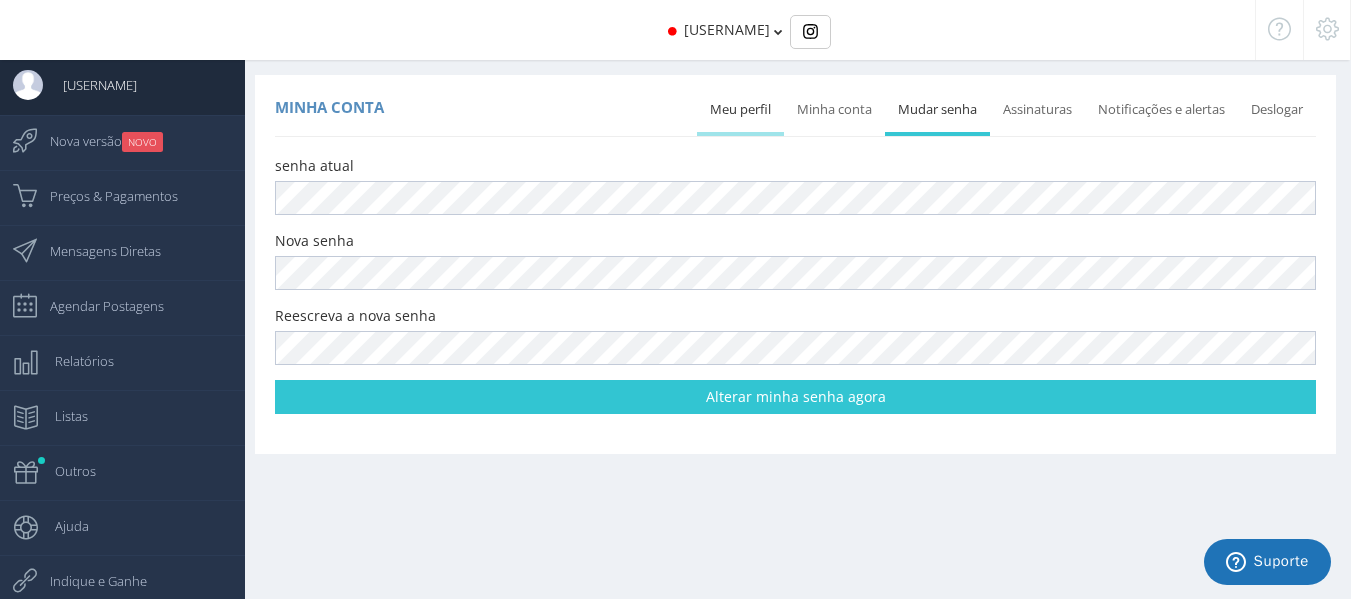 click on "Meu perfil" at bounding box center (740, 110) 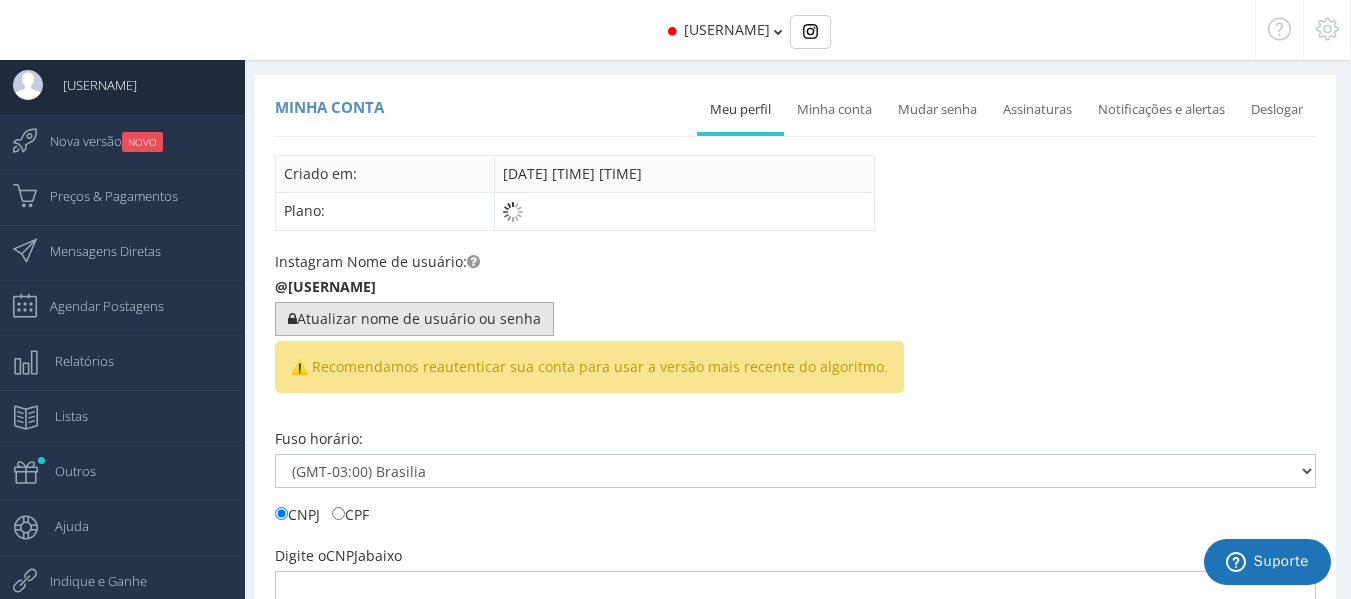 click on "Atualizar nome de usuário ou senha" at bounding box center [414, 319] 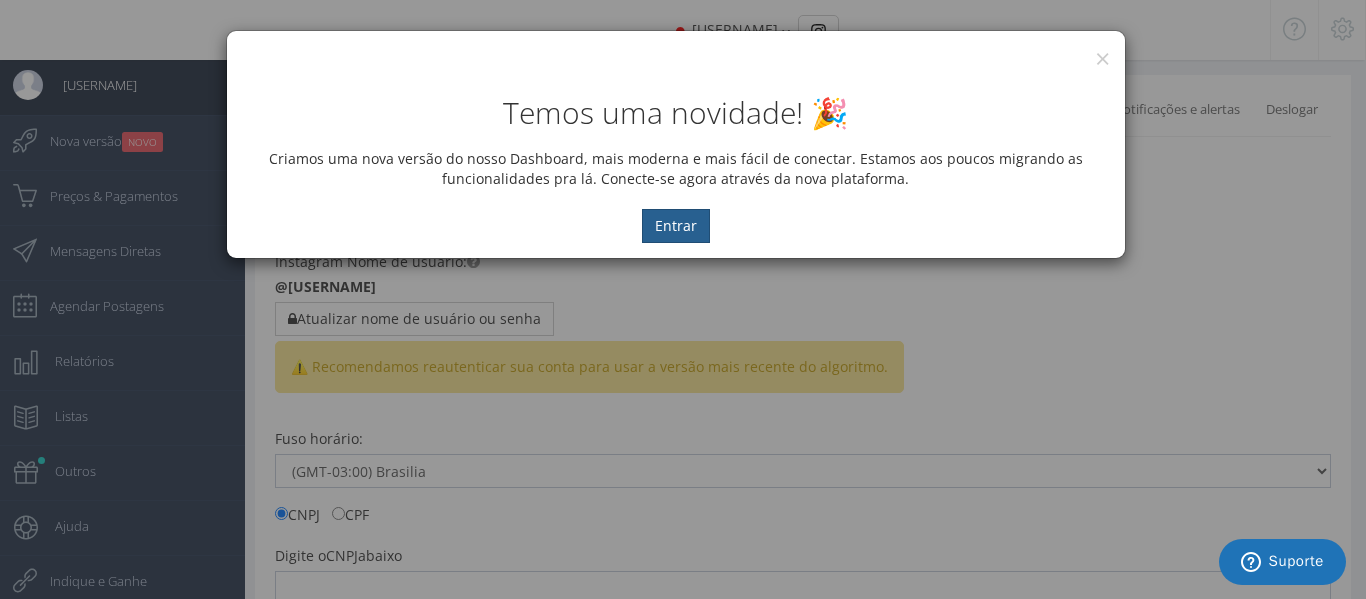 click on "Entrar" at bounding box center (676, 226) 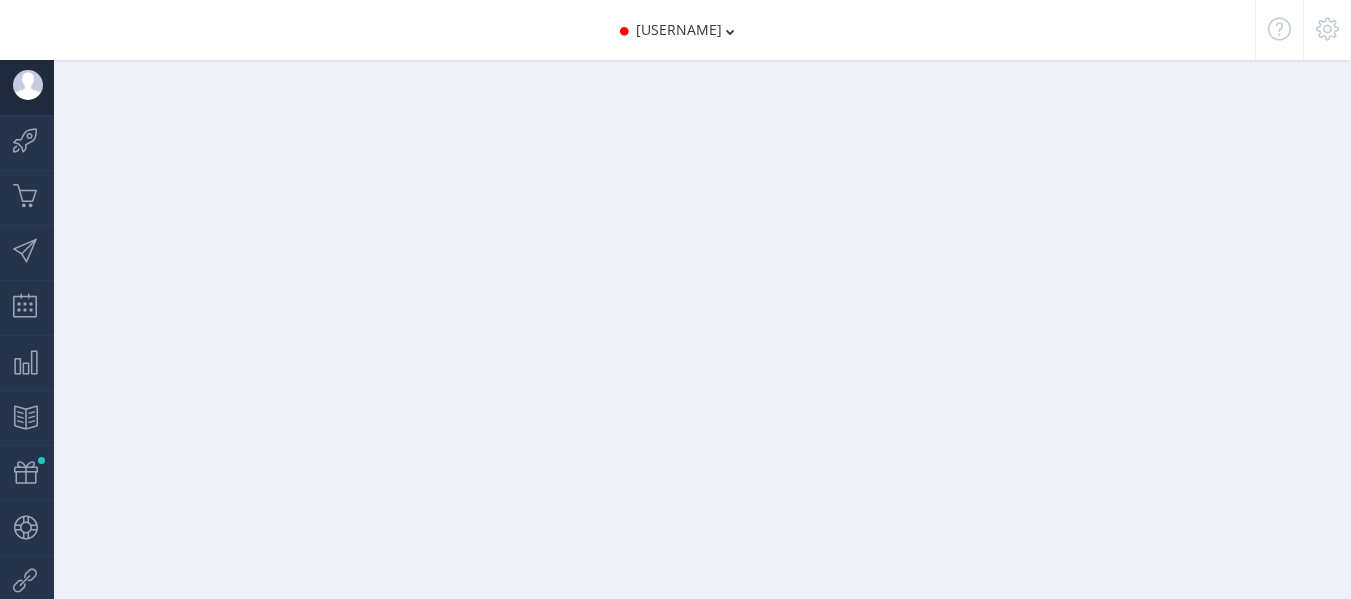 scroll, scrollTop: 0, scrollLeft: 0, axis: both 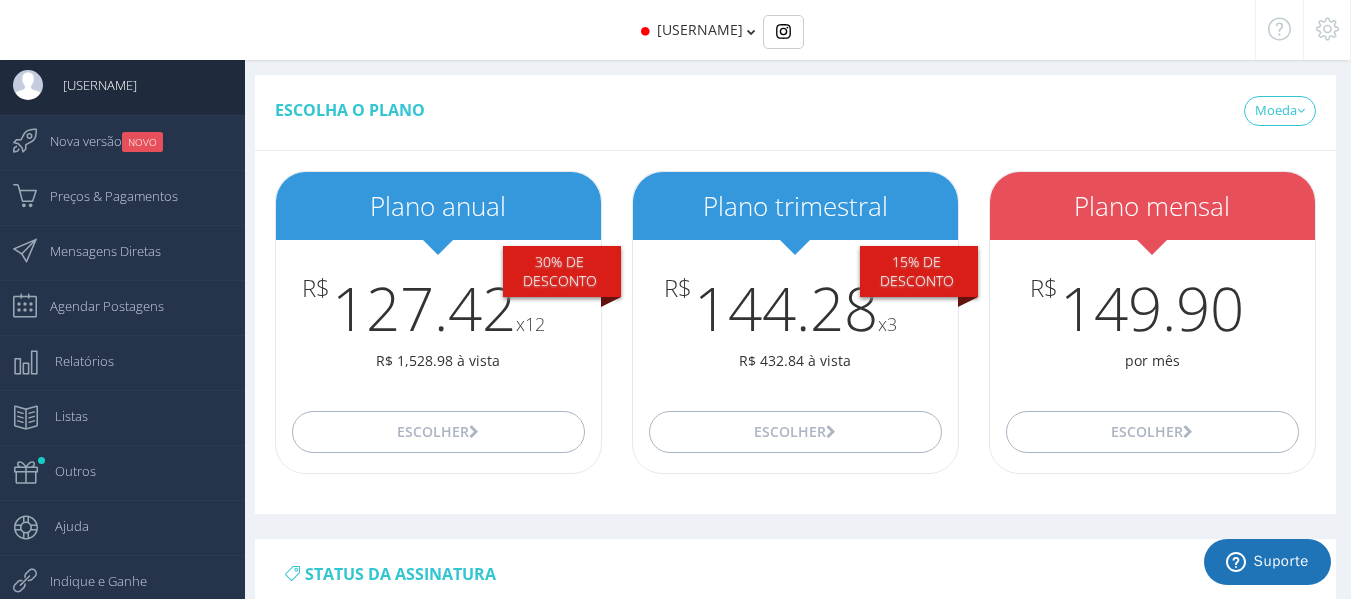 click at bounding box center [1327, 30] 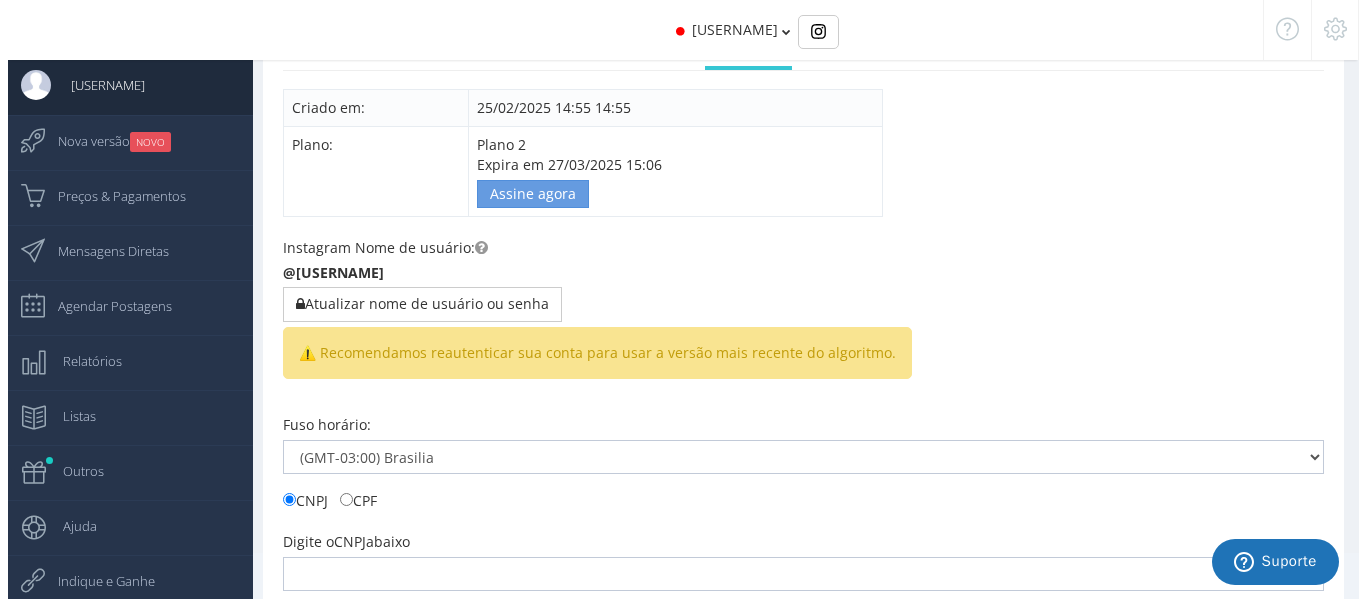 scroll, scrollTop: 100, scrollLeft: 0, axis: vertical 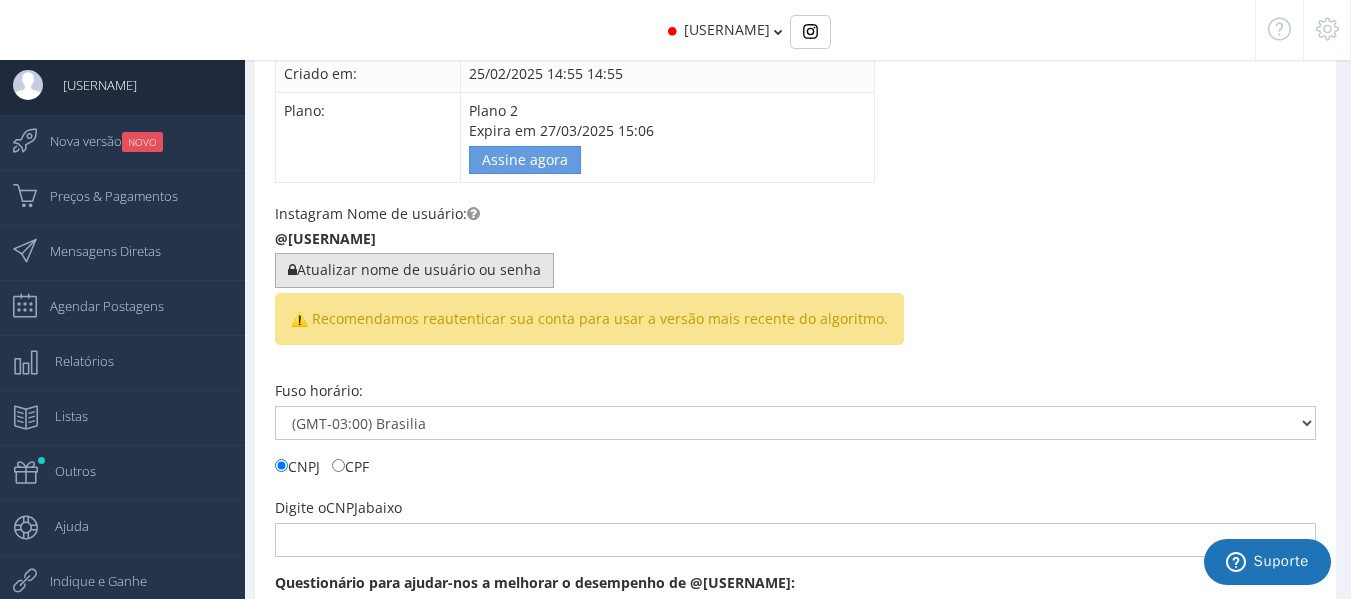 click on "Atualizar nome de usuário ou senha" at bounding box center [414, 270] 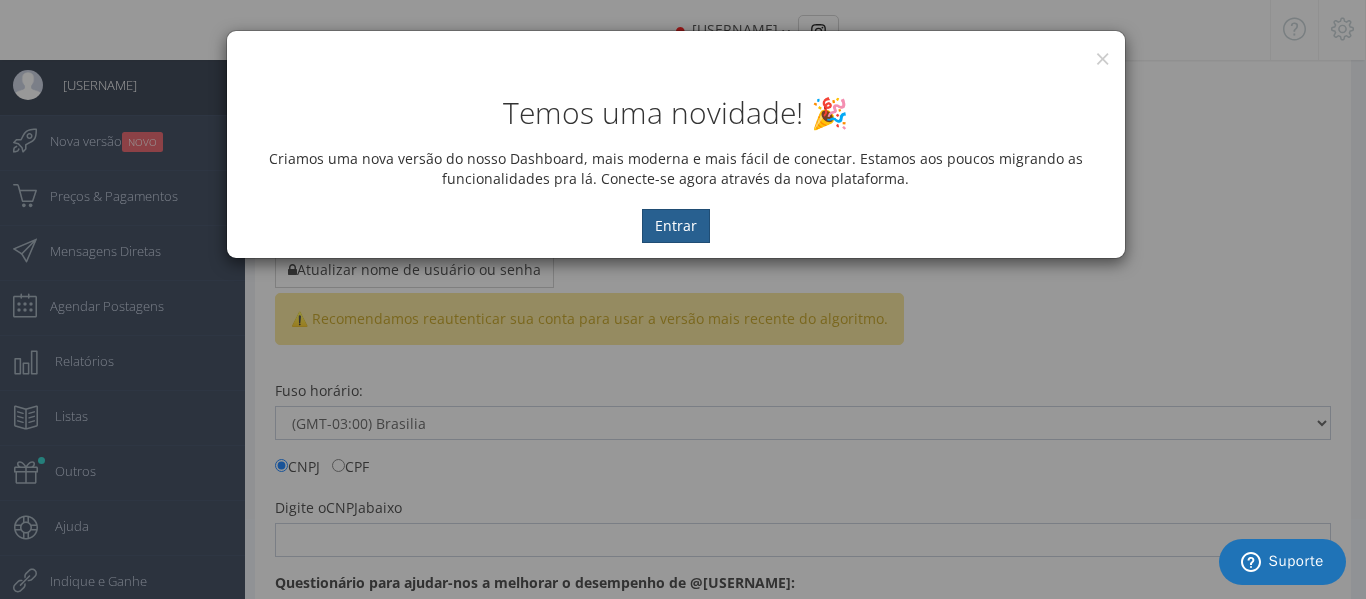 click on "Entrar" at bounding box center (676, 226) 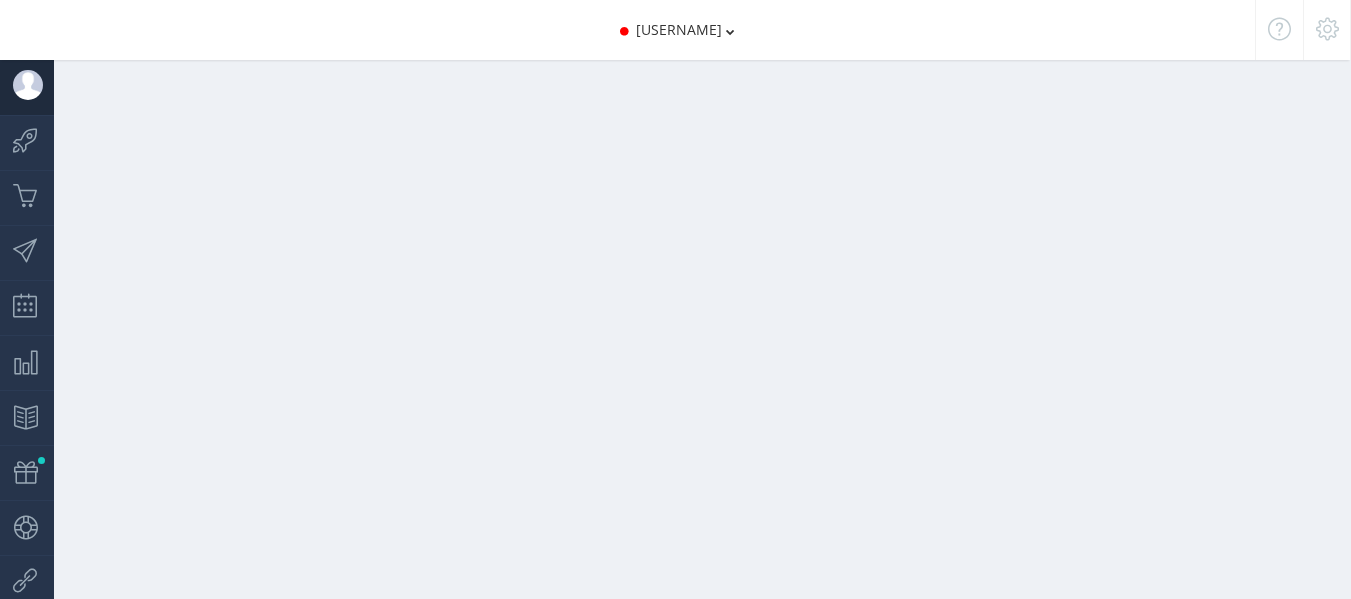 scroll, scrollTop: 0, scrollLeft: 0, axis: both 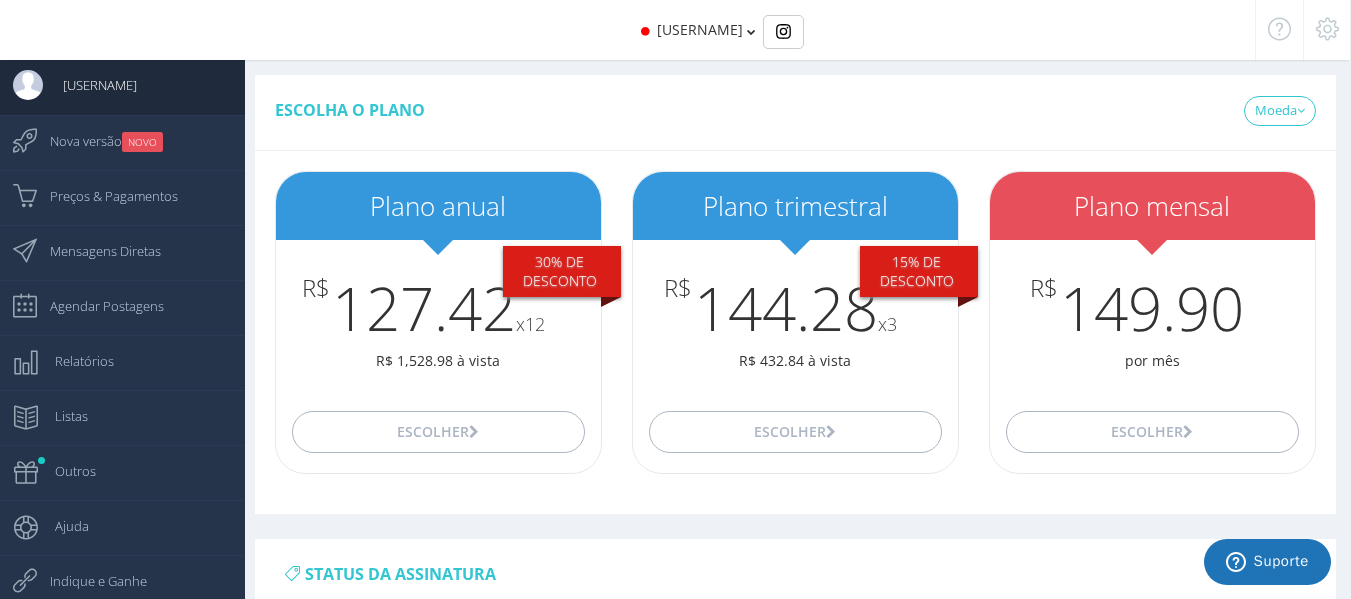 click on "[USERNAME]" at bounding box center [675, 30] 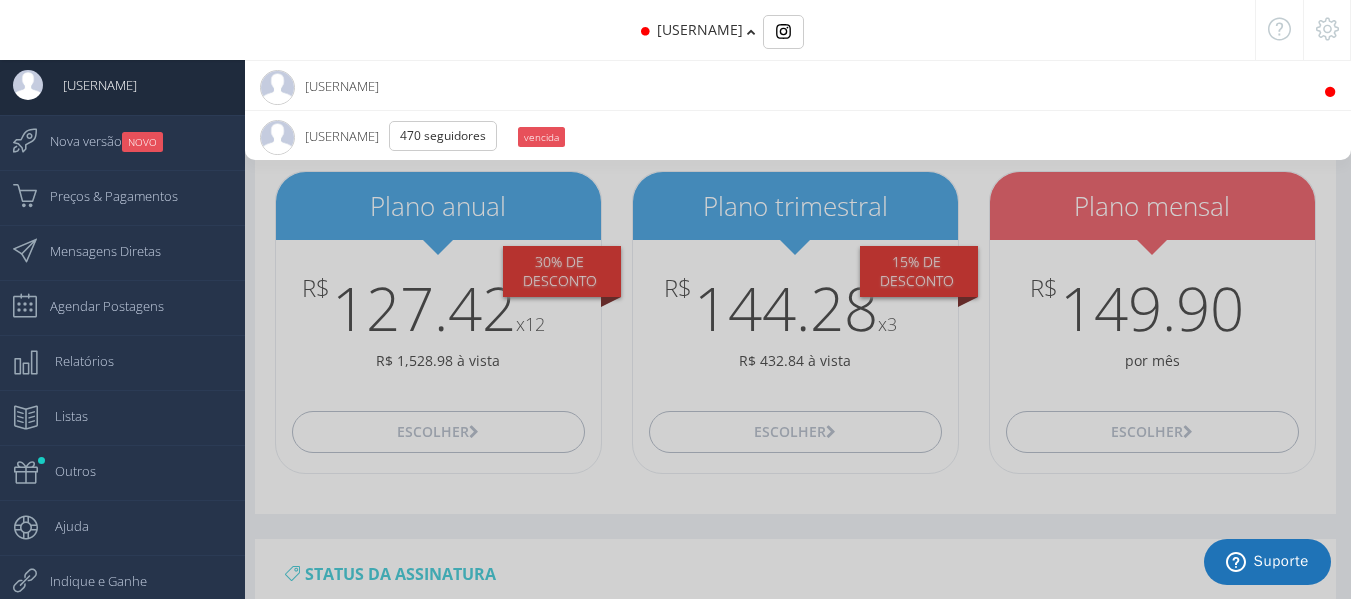 click on "izaquiel_souza_adv  470 Seguidores" at bounding box center [386, 136] 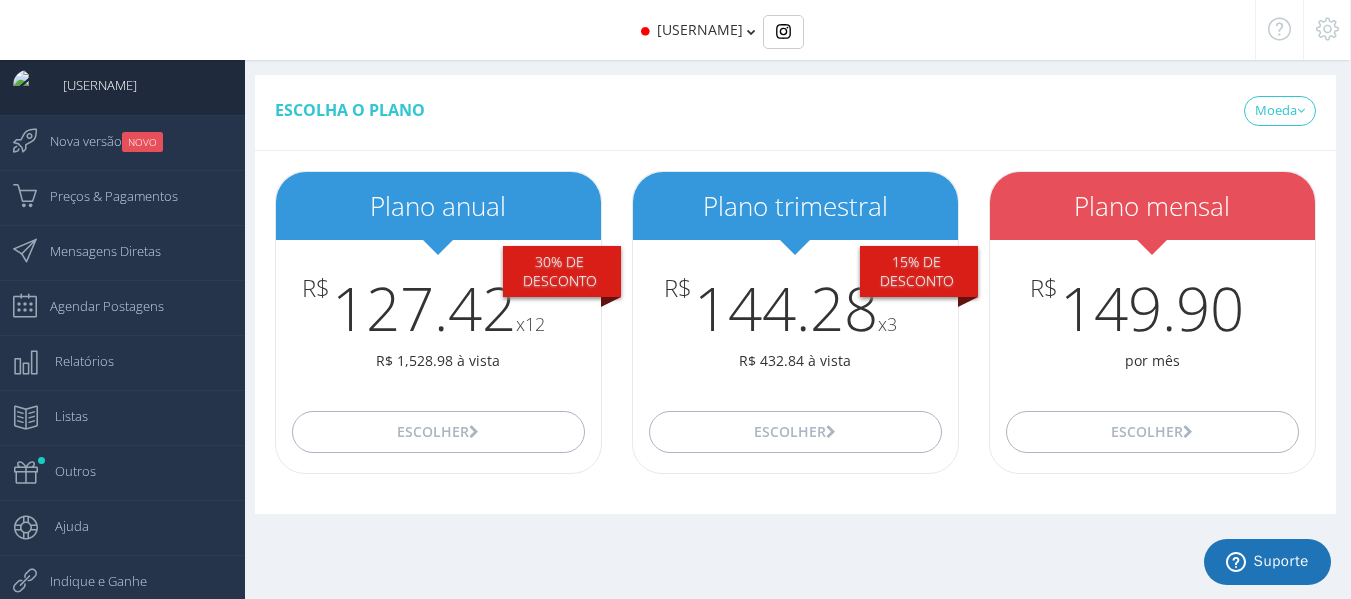 click at bounding box center [1327, 29] 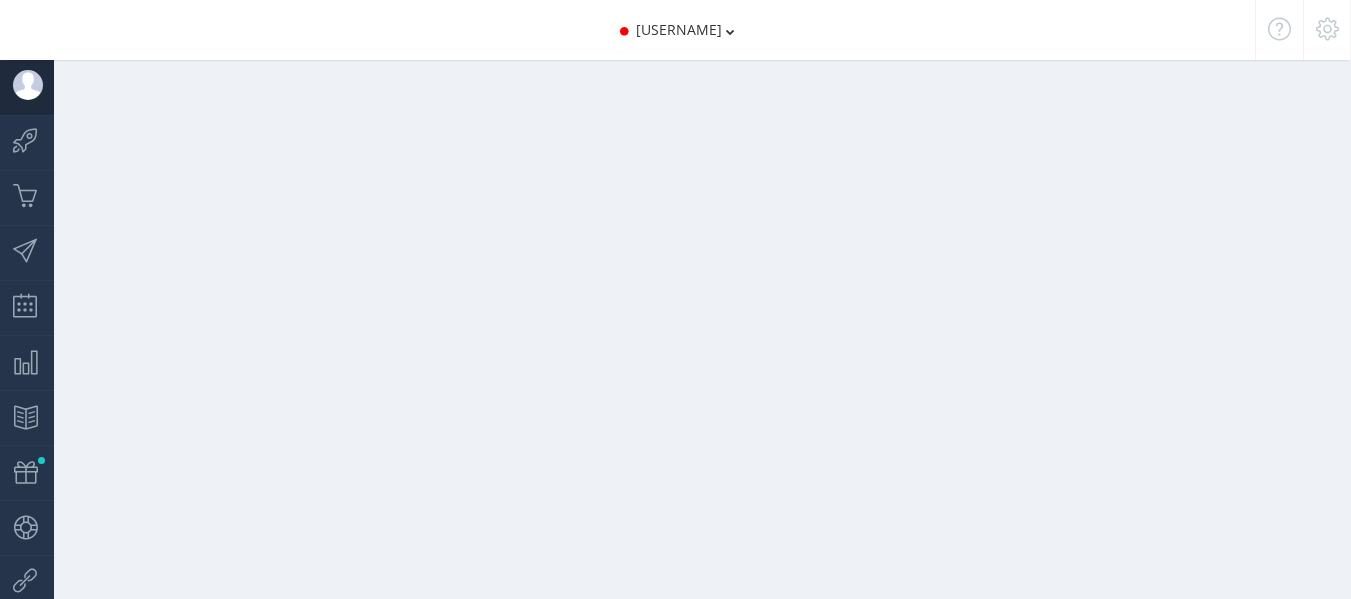 scroll, scrollTop: 0, scrollLeft: 0, axis: both 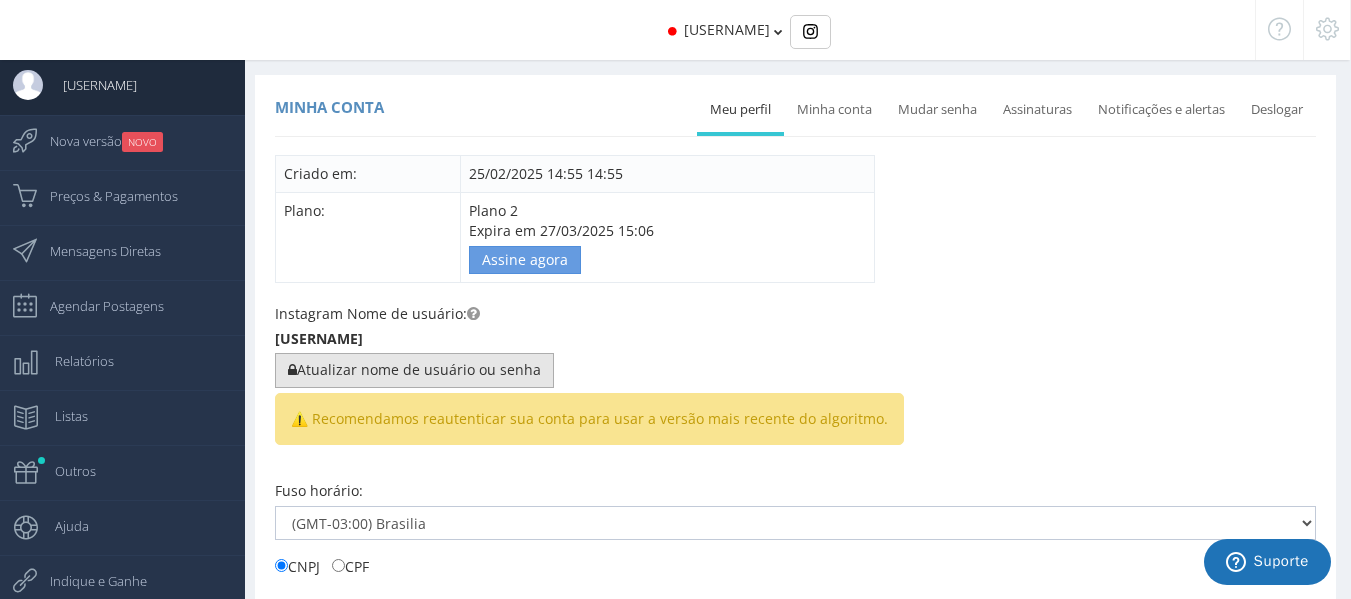 click on "Atualizar nome de usuário ou senha" at bounding box center (414, 370) 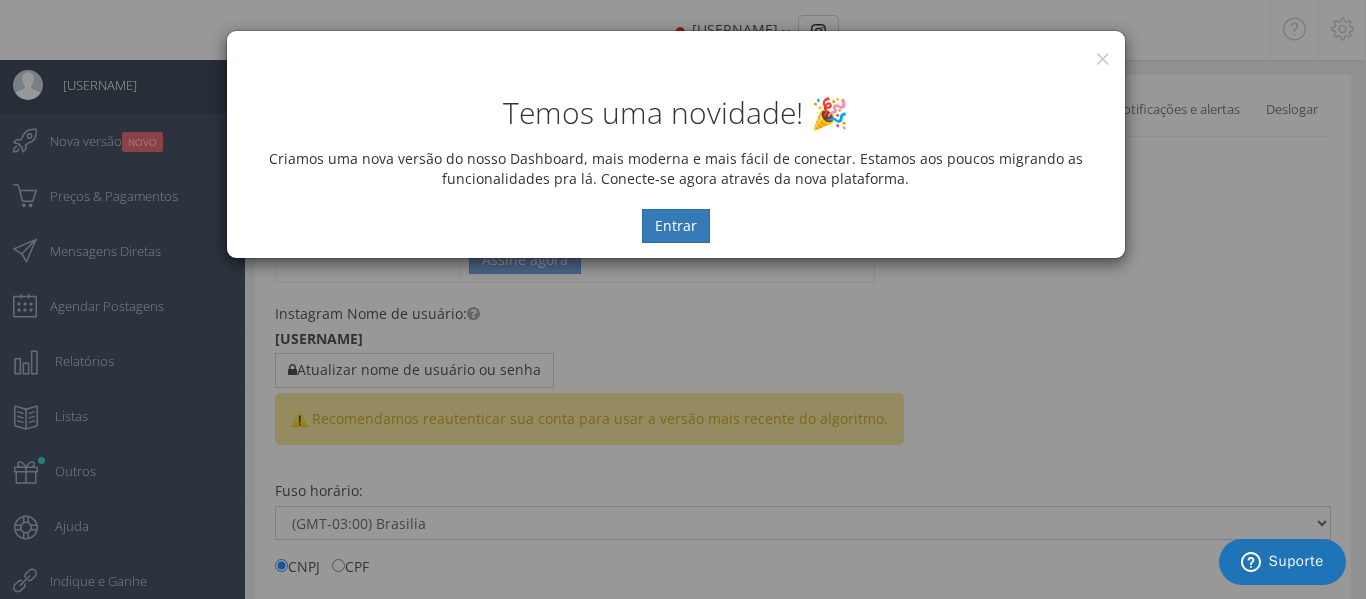 click on "Temos uma novidade! 🎉 Criamos uma nova versão do nosso Dashboard, mais moderna e mais fácil de conectar. Estamos aos poucos migrando as funcionalidades pra lá. Conecte-se agora através da nova plataforma. Entrar" at bounding box center (676, 159) 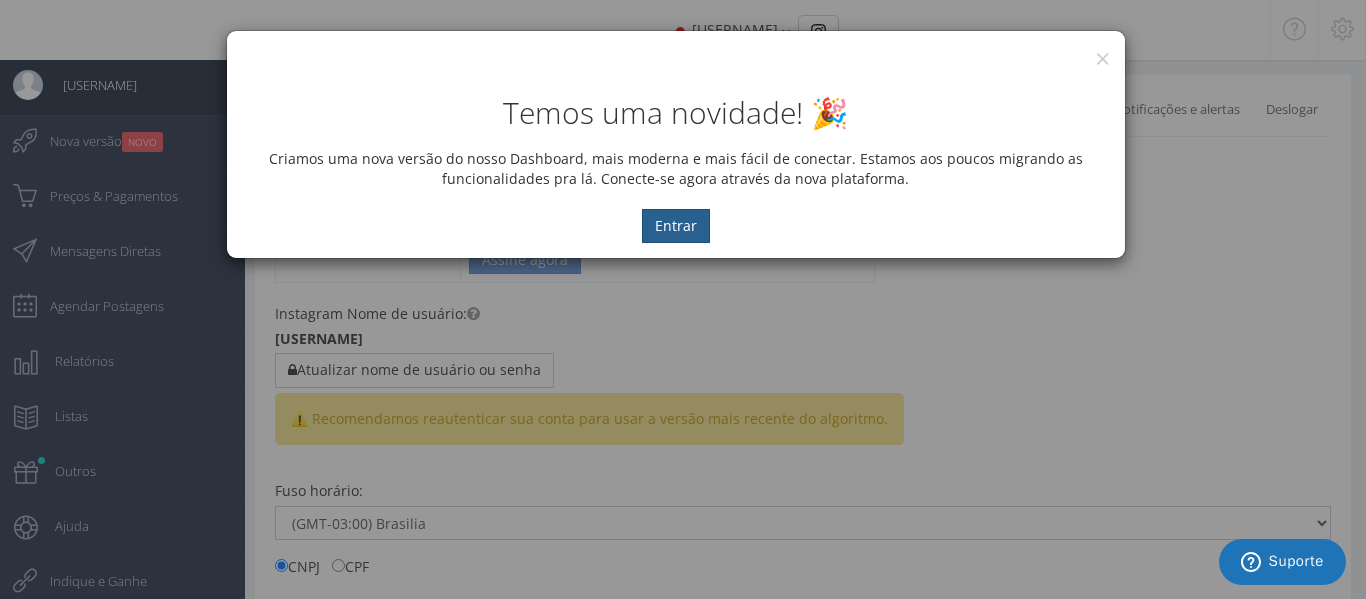 click on "Entrar" at bounding box center (676, 226) 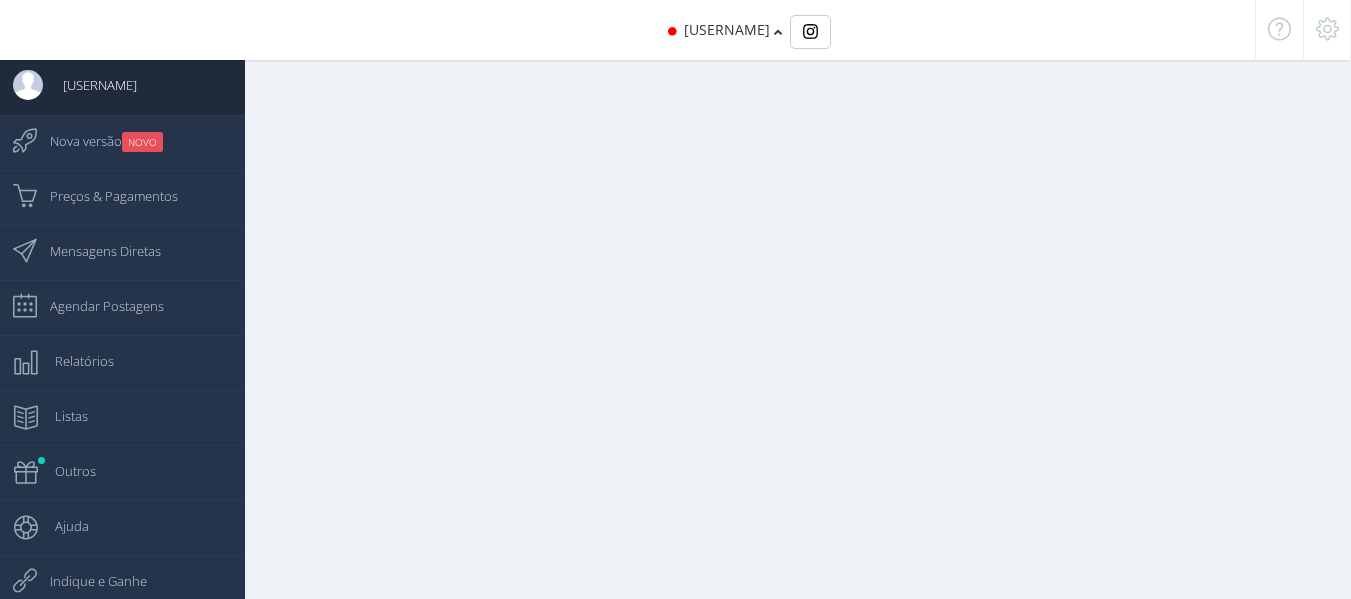 scroll, scrollTop: 0, scrollLeft: 0, axis: both 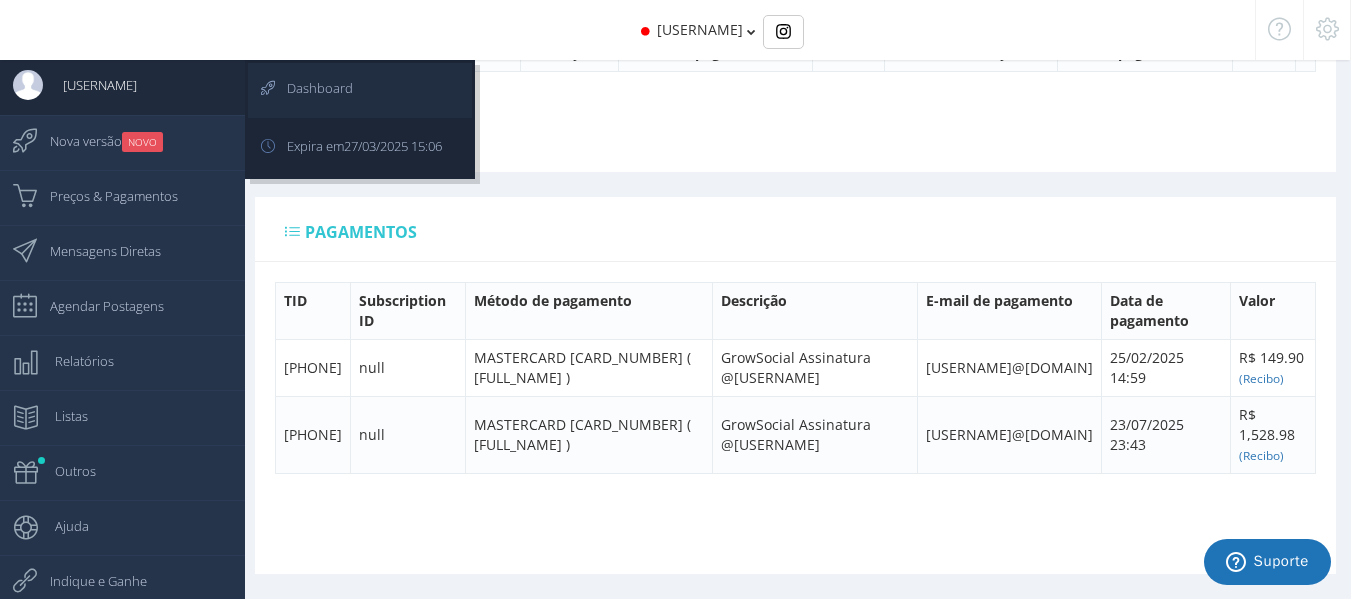 click on "Dashboard" at bounding box center (360, 90) 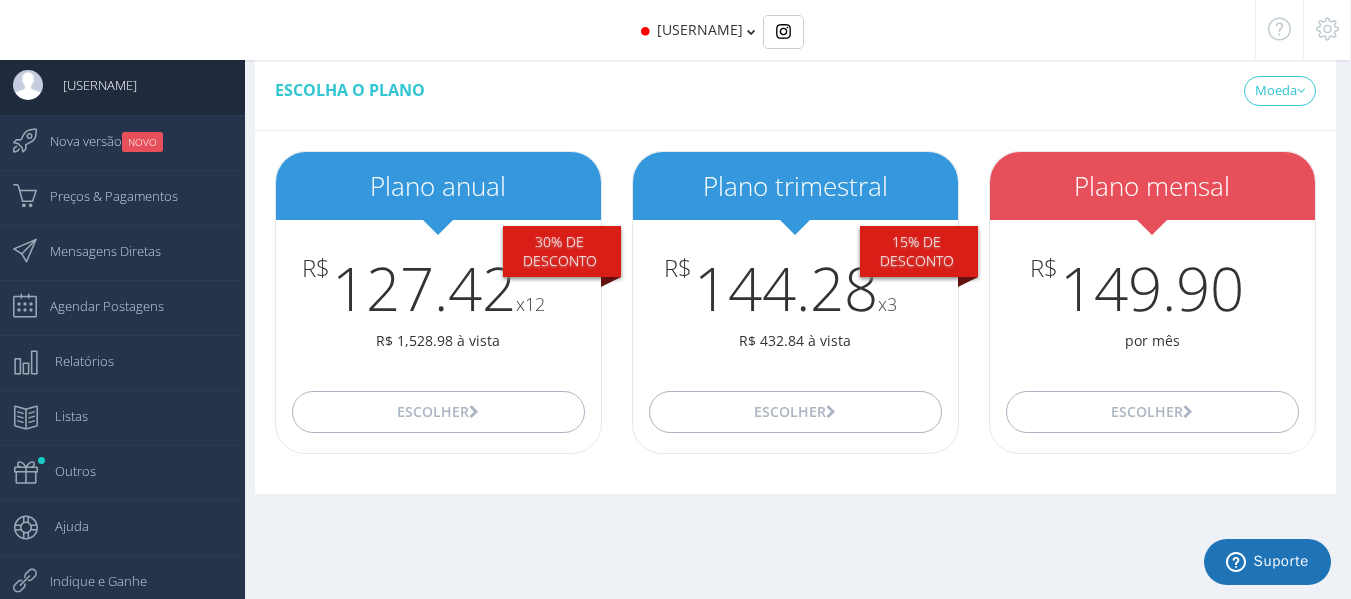 click at bounding box center (751, 32) 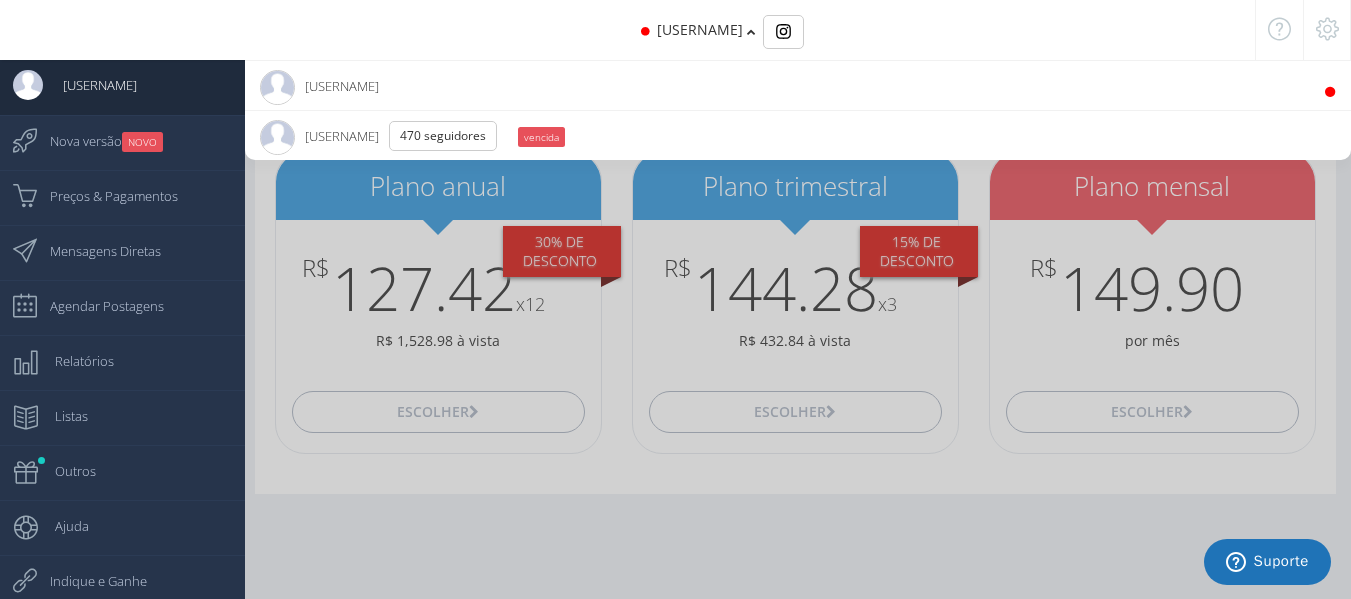 click on "[USERNAME] 470 Seguidores" at bounding box center [386, 136] 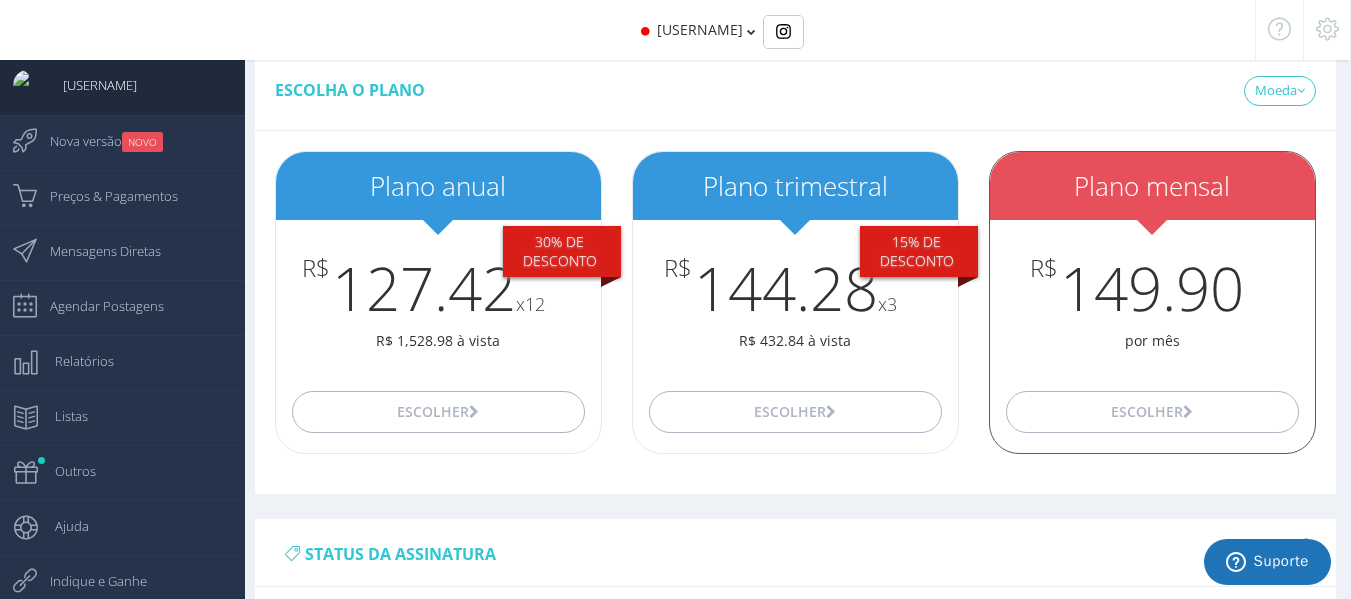 click on "R$  149.90" at bounding box center [1152, 288] 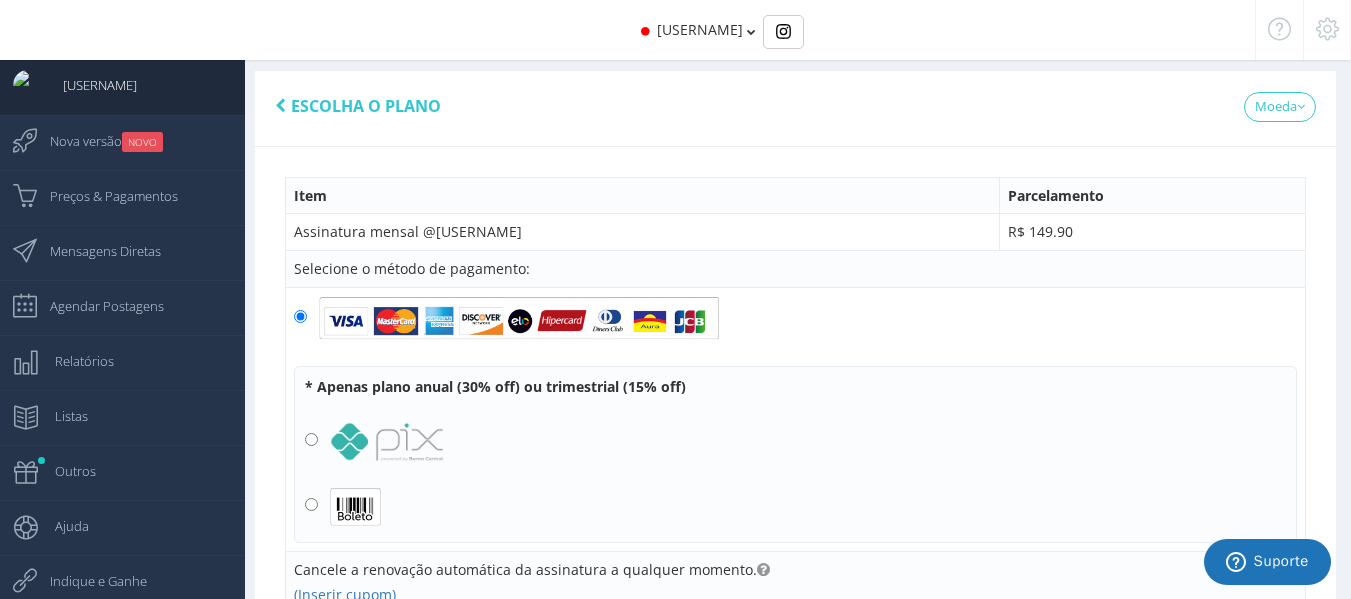 scroll, scrollTop: 0, scrollLeft: 0, axis: both 